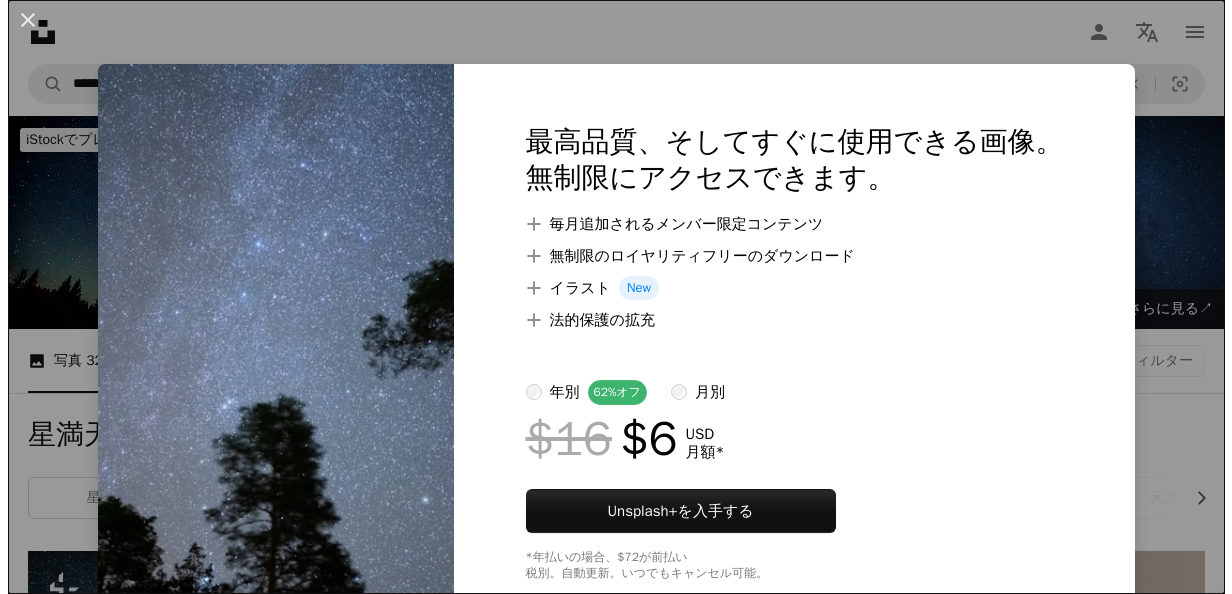 scroll, scrollTop: 1900, scrollLeft: 0, axis: vertical 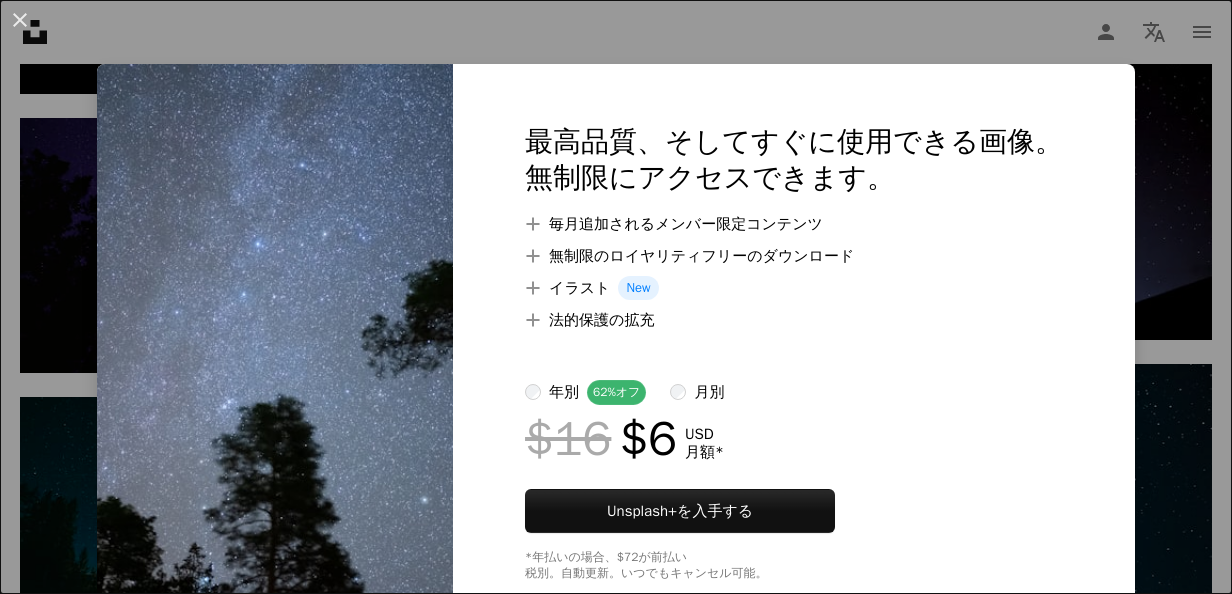 click at bounding box center (275, 352) 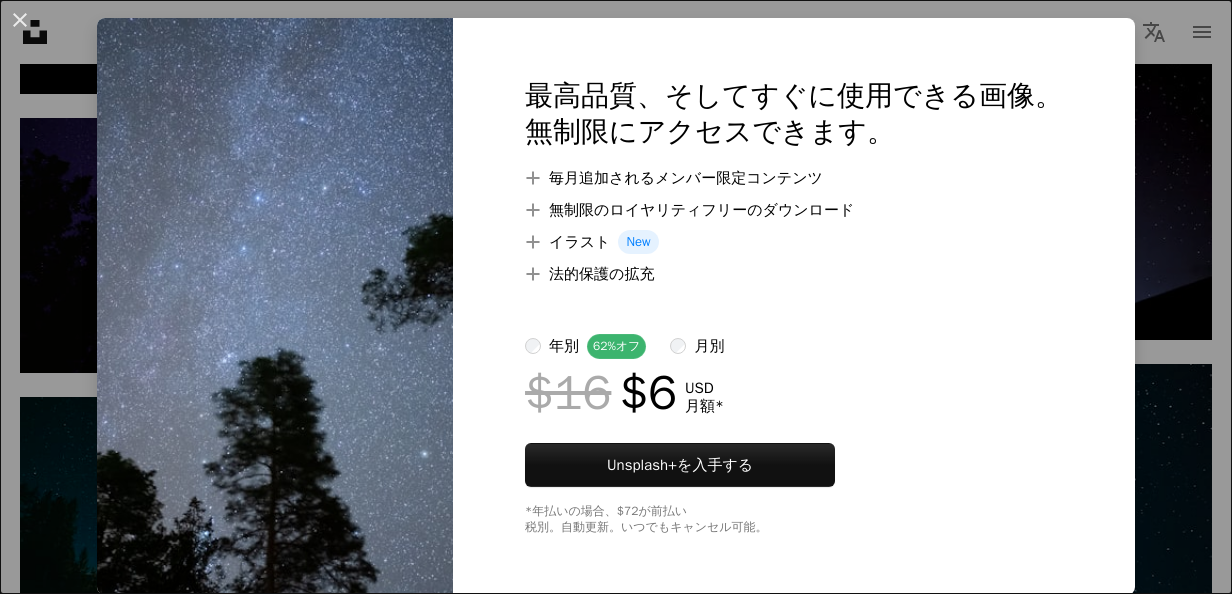 scroll, scrollTop: 0, scrollLeft: 0, axis: both 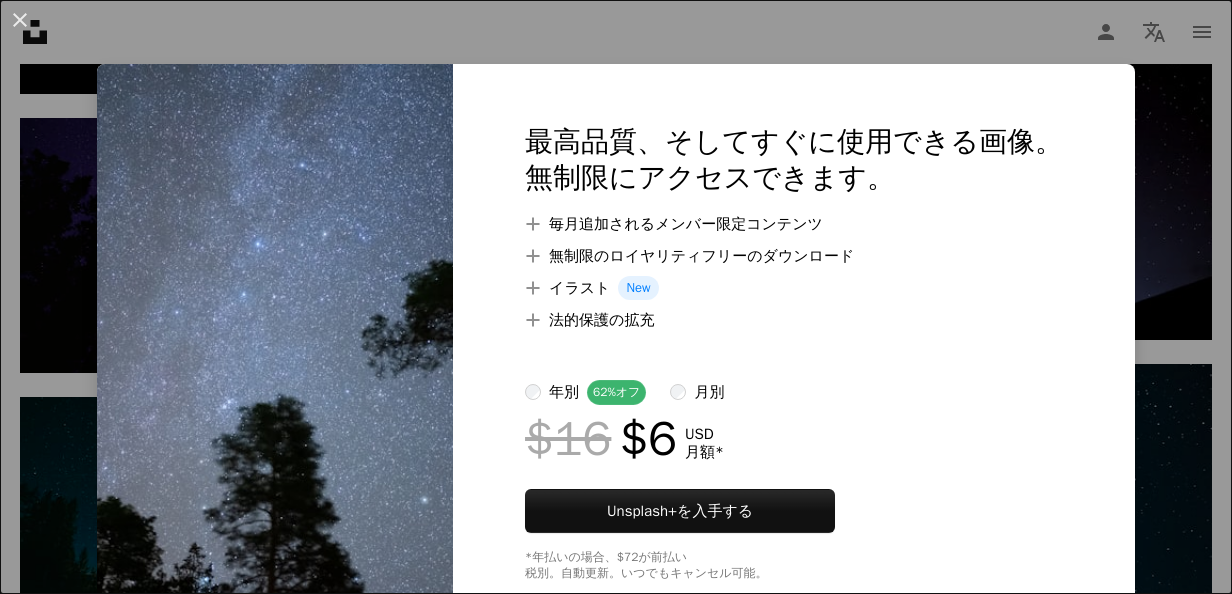 click on "An X shape 最高品質、そしてすぐに使用できる画像。 無制限にアクセスできます。 A plus sign 毎月追加されるメンバー限定コンテンツ A plus sign 無制限のロイヤリティフリーのダウンロード A plus sign イラスト  New A plus sign 法的保護の拡充 年別 62% オフ 月別 $16   $6 USD 月額 * Unsplash+ を入手する *年払いの場合、 $72 が前払い 税別。自動更新。いつでもキャンセル可能。" at bounding box center (616, 297) 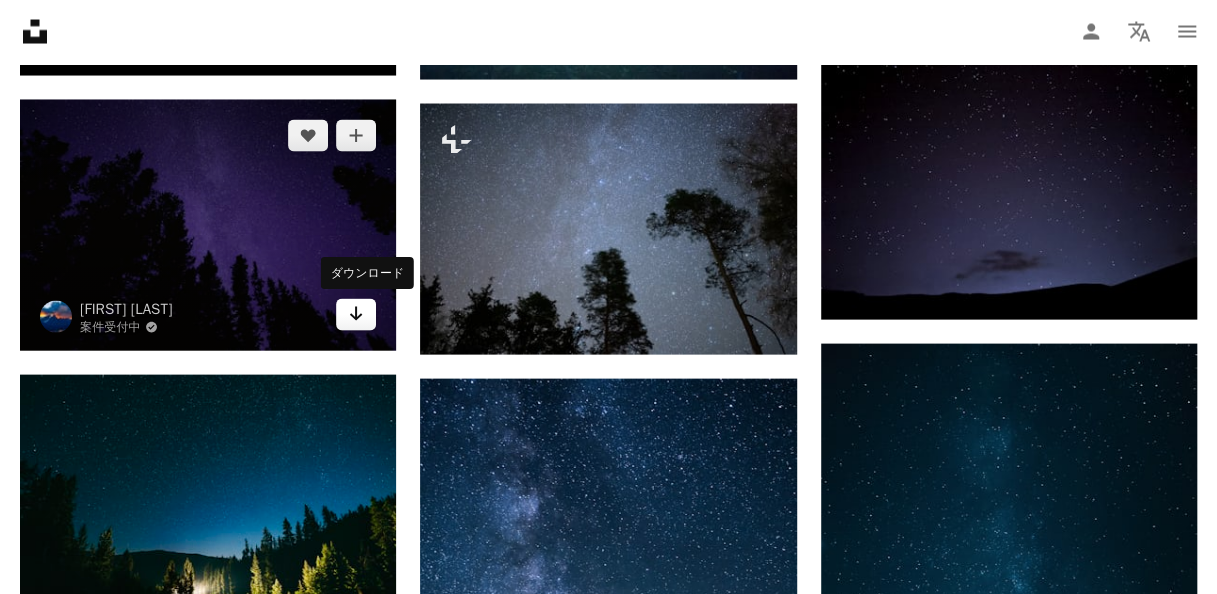 click 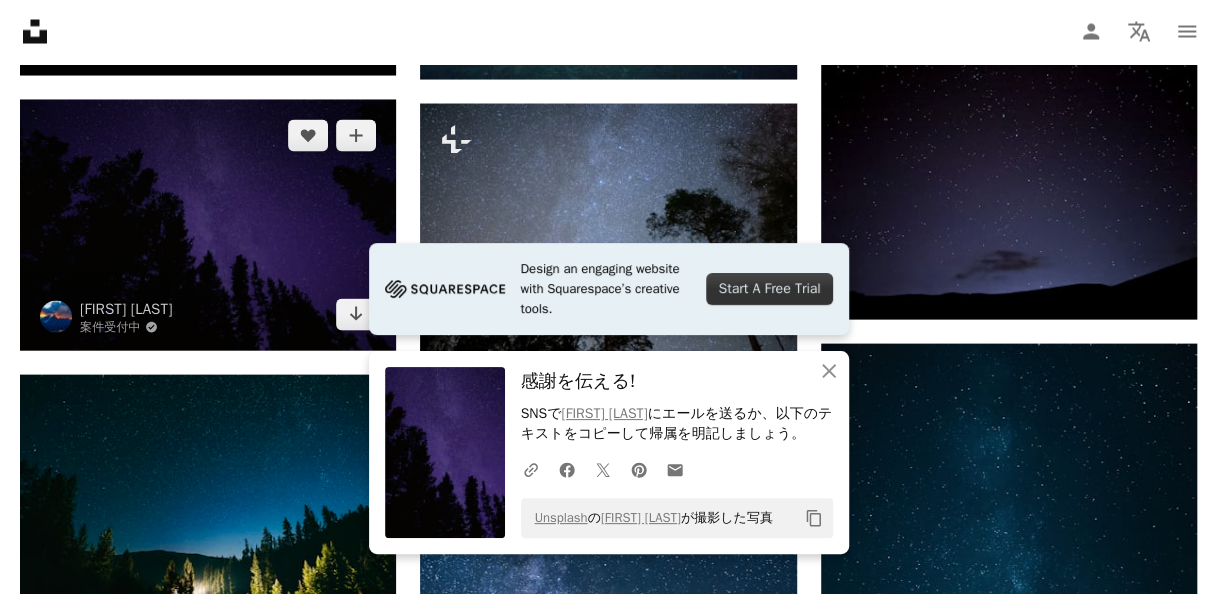 click at bounding box center [208, 225] 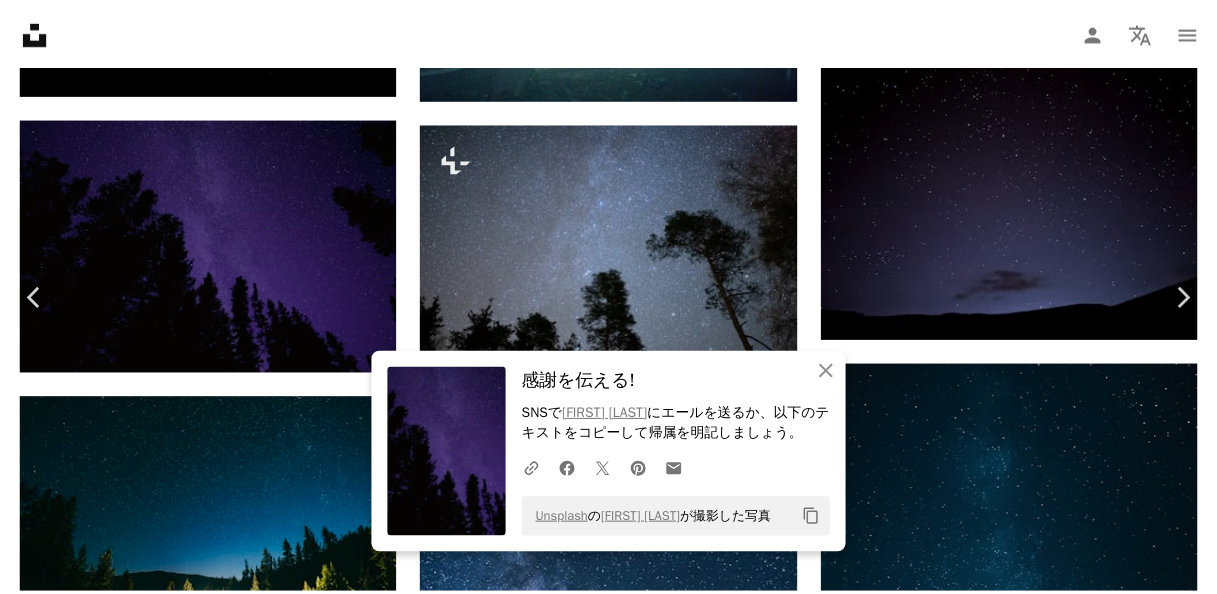 scroll, scrollTop: 100, scrollLeft: 0, axis: vertical 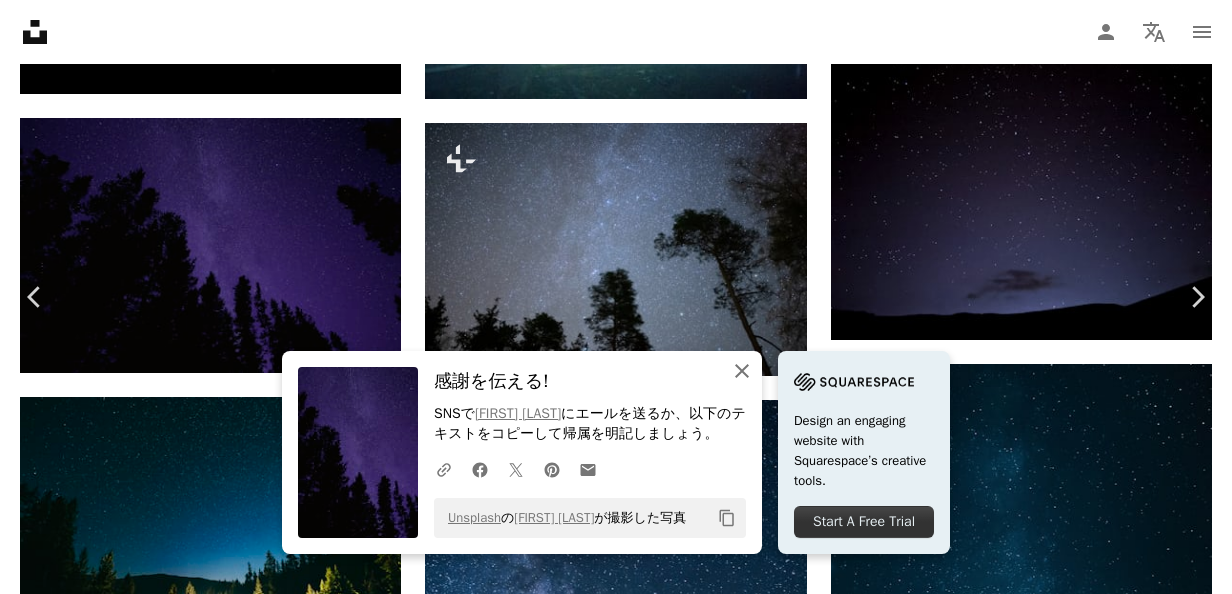 click on "An X shape" 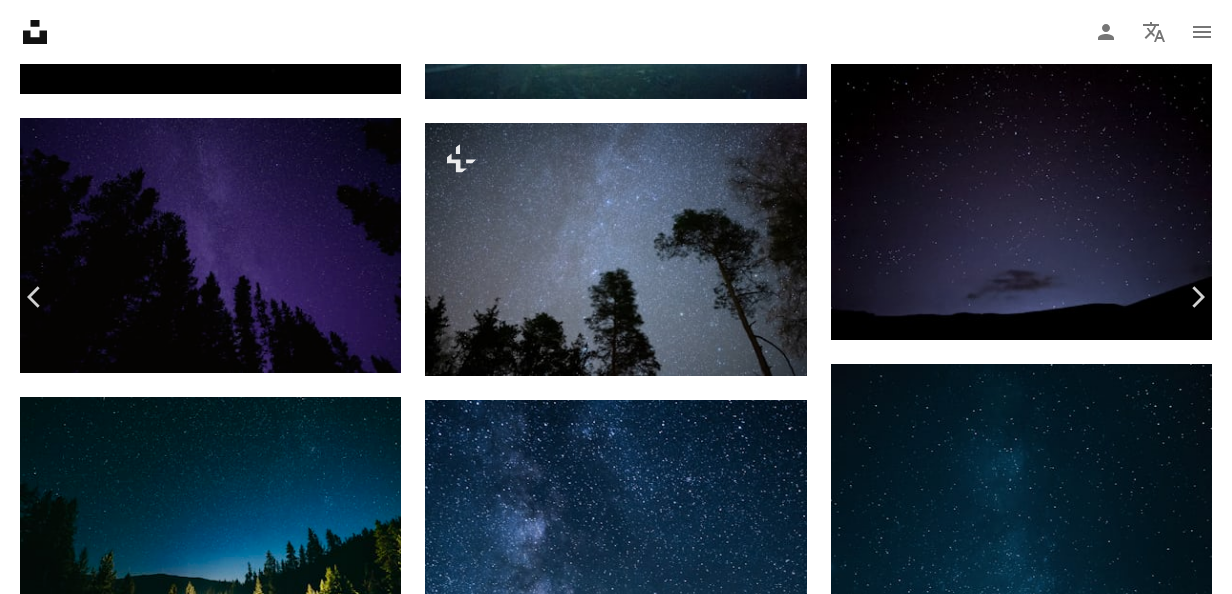 click on "SNSで [FIRST] にエールを送るか、以下のテキストをコピーして帰属を明記しましょう。 Unsplash の [FIRST] が撮影した写真
Copy content [FIRST] 案件受付中 [DATE] に公開 Camera SONY, ILCE-7RM2 Safety Unsplashライセンス の下、無料で利用可能 青い 夜 銀河 紫 キャンピング 天の川 シルエット 明るい 野生 荒野 松 星空の夜空 道 星空 シルエット 夜の星 夜の空 きらきら 乳状 風景 HDの壁紙 iStockでプレミアム関連写真を閲覧する" at bounding box center [616, 2990] 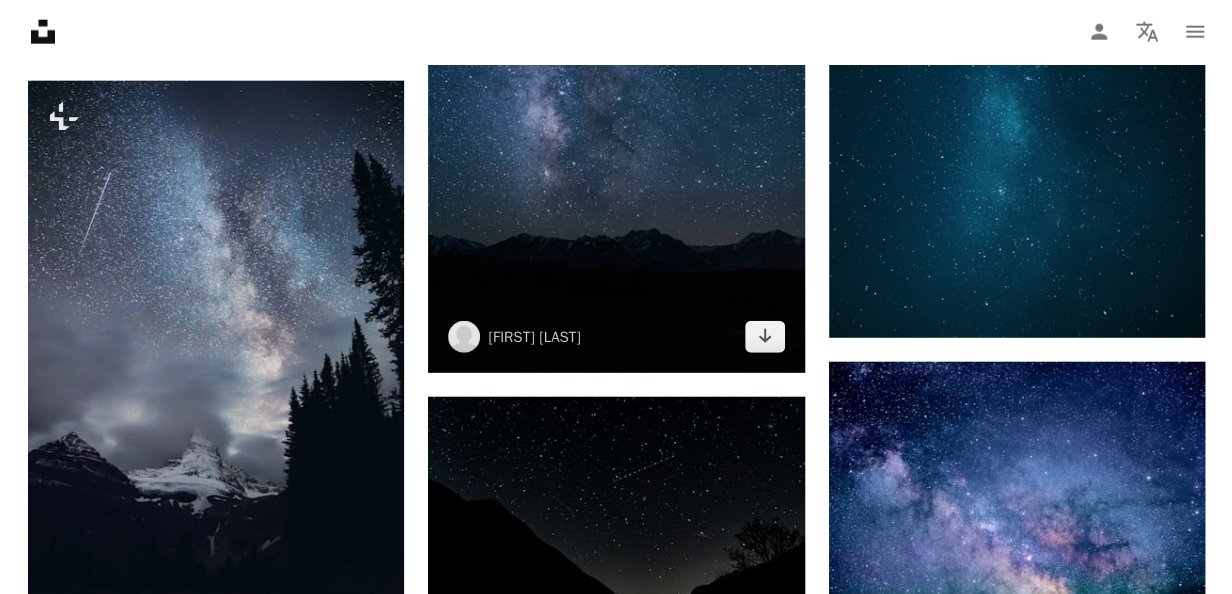 scroll, scrollTop: 2500, scrollLeft: 0, axis: vertical 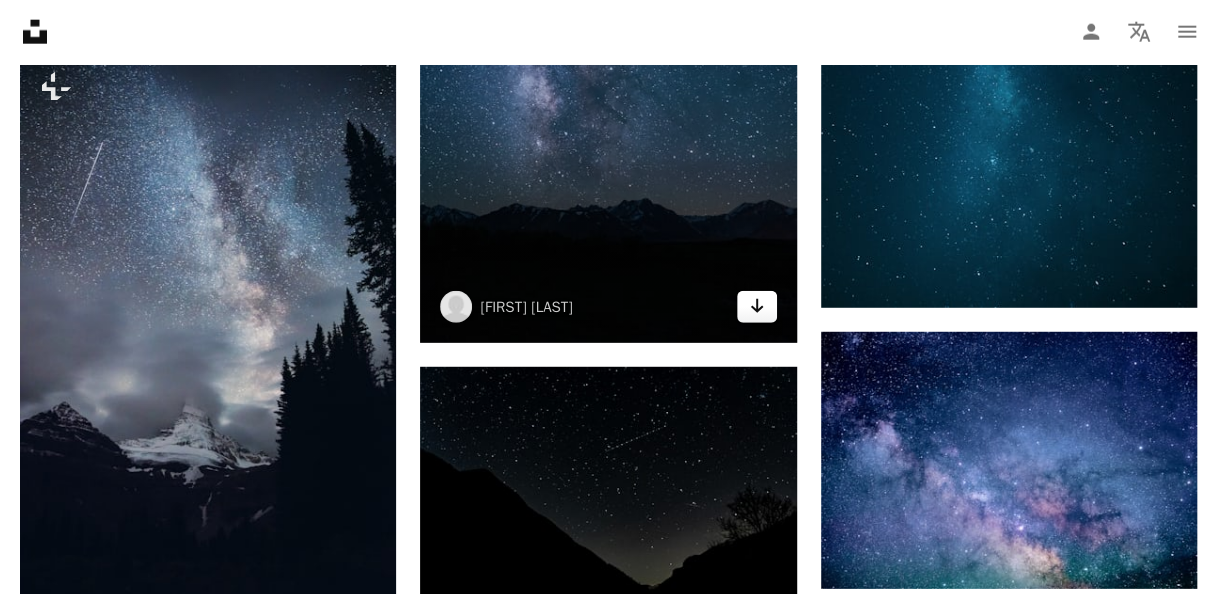 click on "Arrow pointing down" at bounding box center [757, 307] 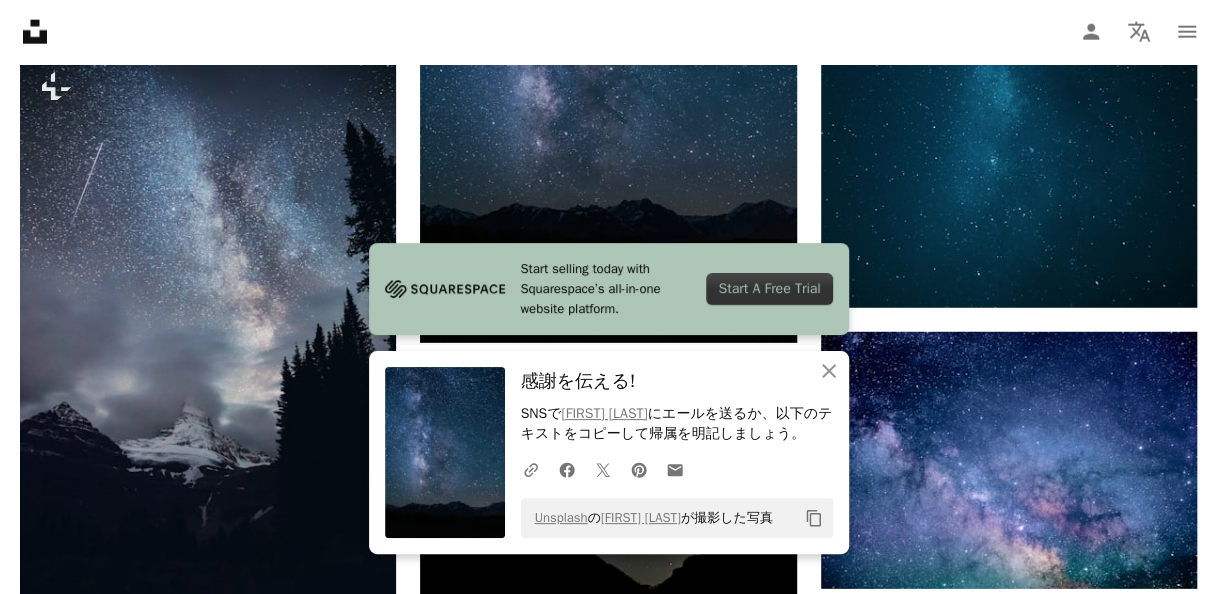 click at bounding box center [608, 61] 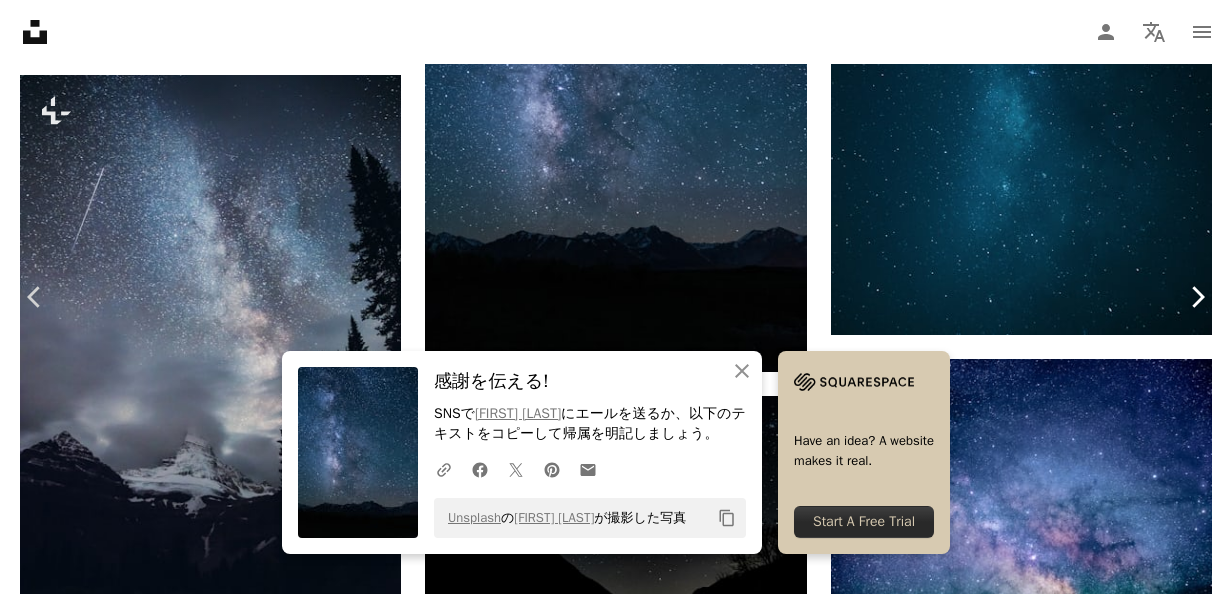 click on "Chevron right" at bounding box center (1197, 297) 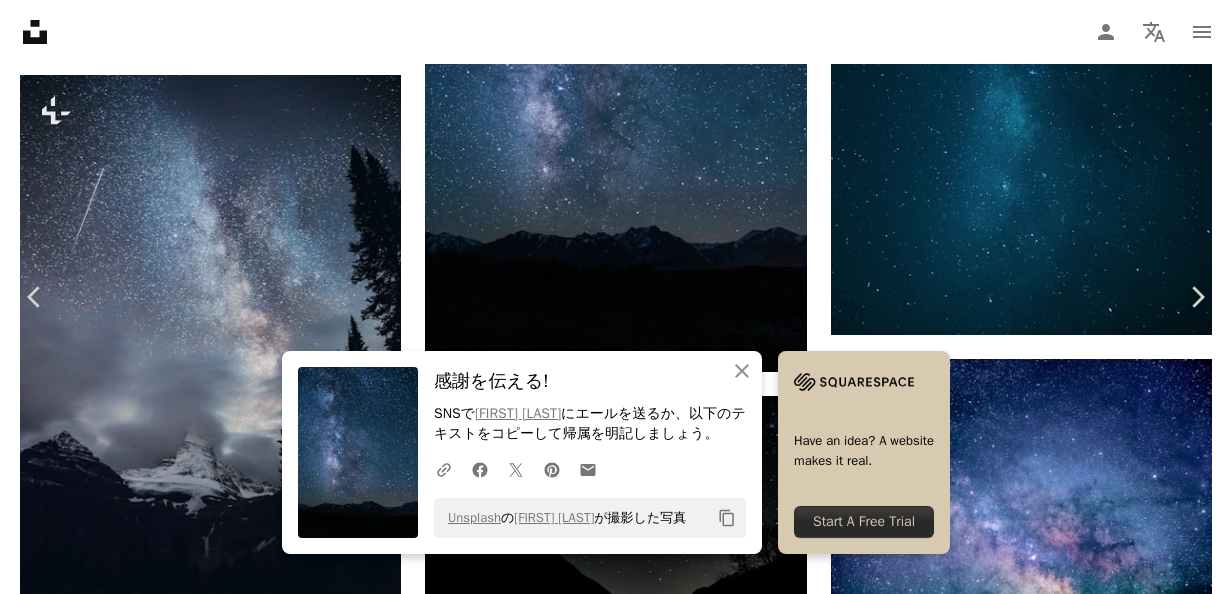 click on "Zoom in" at bounding box center [608, 5119] 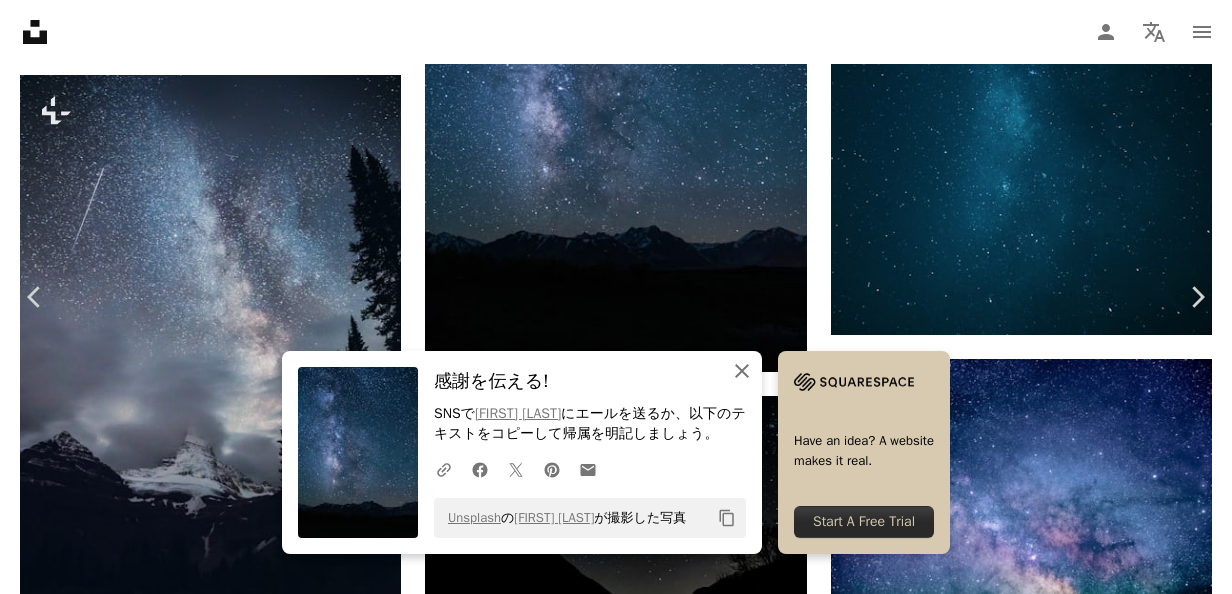 click 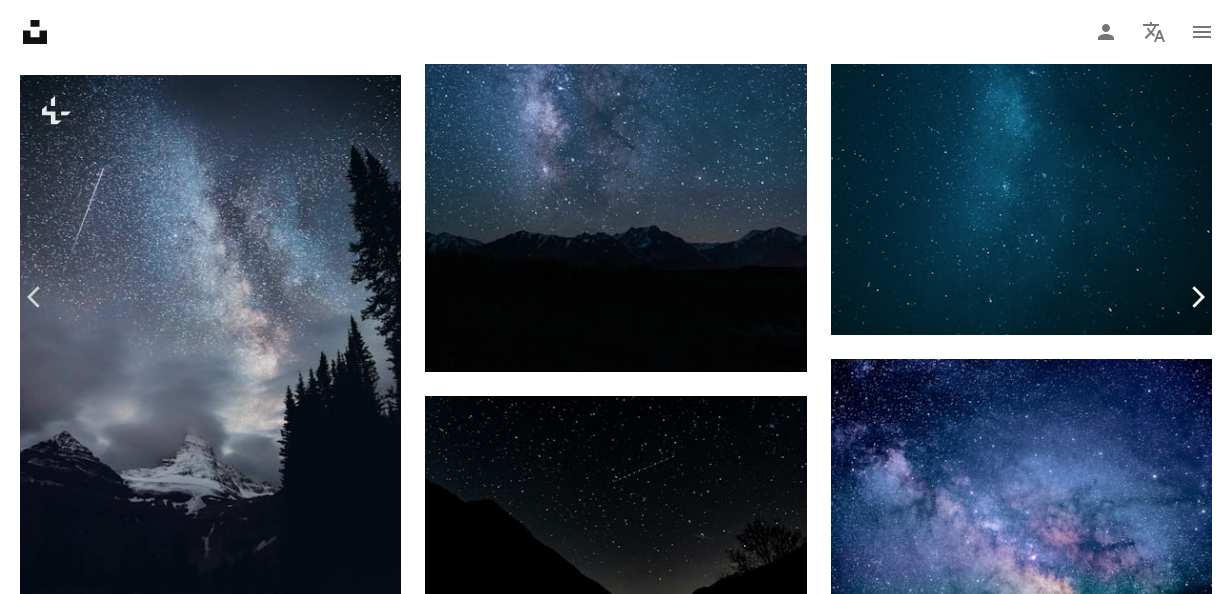 click on "Chevron right" 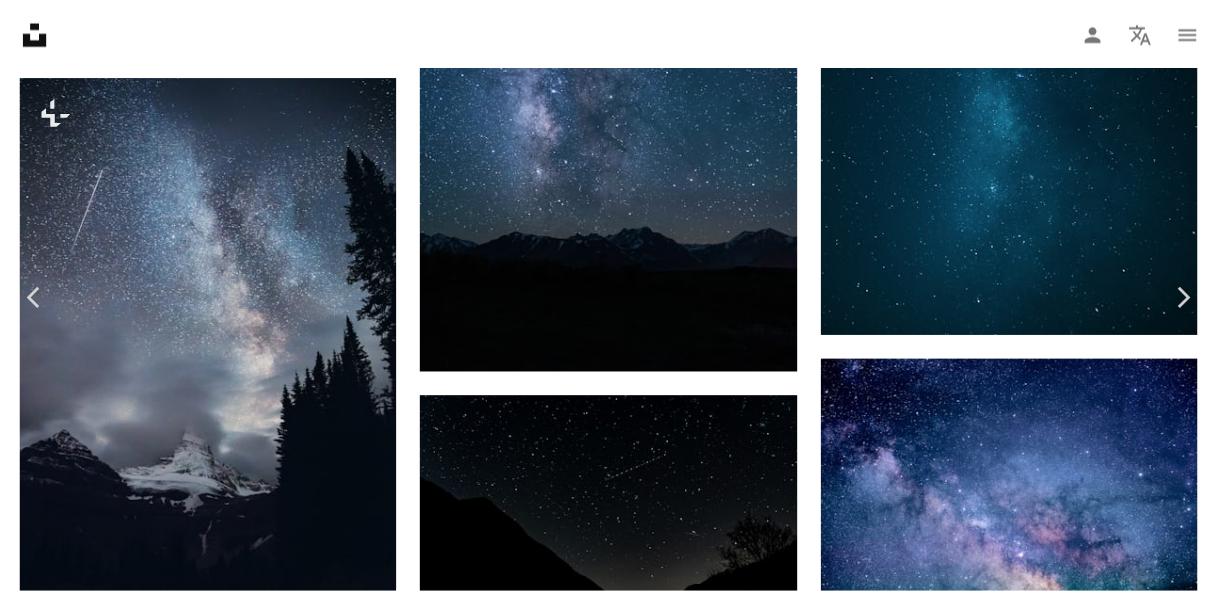 scroll, scrollTop: 0, scrollLeft: 0, axis: both 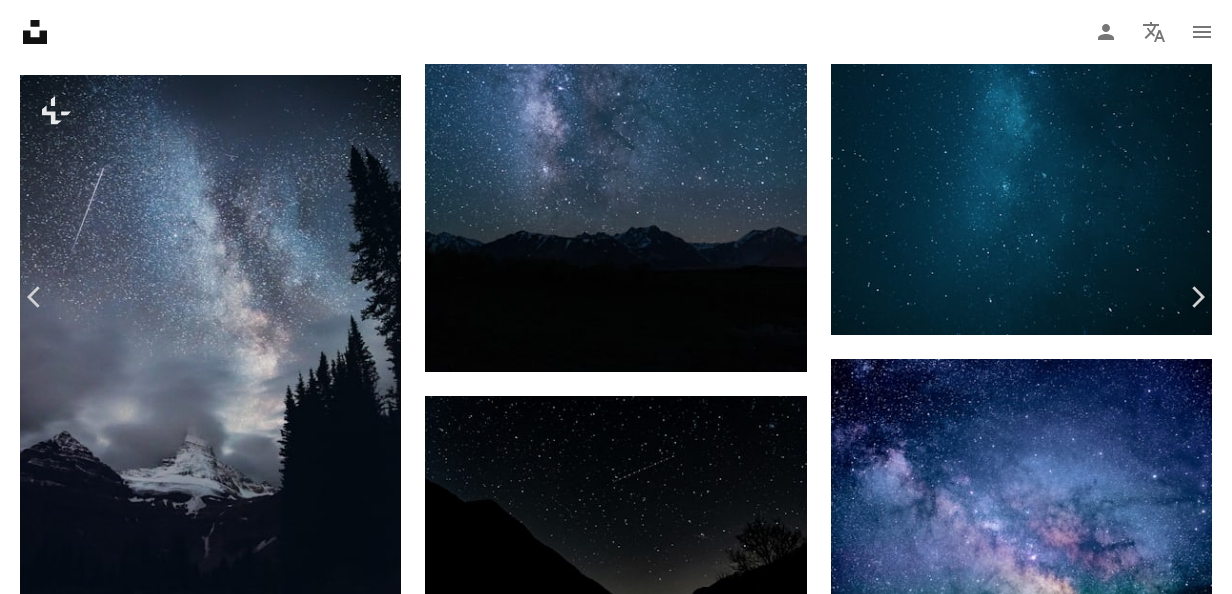 click on "An X shape Chevron left Chevron right [FIRST] [LAST] Unsplash+ 向け A heart A plus sign A lock ダウンロード Zoom in A forward-right arrow 共有 More Actions A map marker [CITY], [PROVINCE], [COUNTRY] Calendar outlined [DATE] に公開 Safety Unsplash+ライセンス の下でライセンスされています モバイル用壁紙 間 夜 星 星空 壁紙 背景 流れ星 長時間露光 流星 マウンテンスターランドスケープ夜空 流星雨 天の川 スターライト スターナイト 流星 明るい星 夜の明星 スカイスター スタートレール 無料の写真 このシリーズより Chevron right Plus sign for Unsplash+ Plus sign for Unsplash+ Plus sign for Unsplash+ Plus sign for Unsplash+ Plus sign for Unsplash+ Plus sign for Unsplash+ Plus sign for Unsplash+ Plus sign for Unsplash+ Plus sign for Unsplash+ Plus sign for Unsplash+ 関連イメージ Plus sign for Unsplash+ A heart A plus sign [FIRST] [LAST] Unsplash+ 向け A lock" at bounding box center (616, 5038) 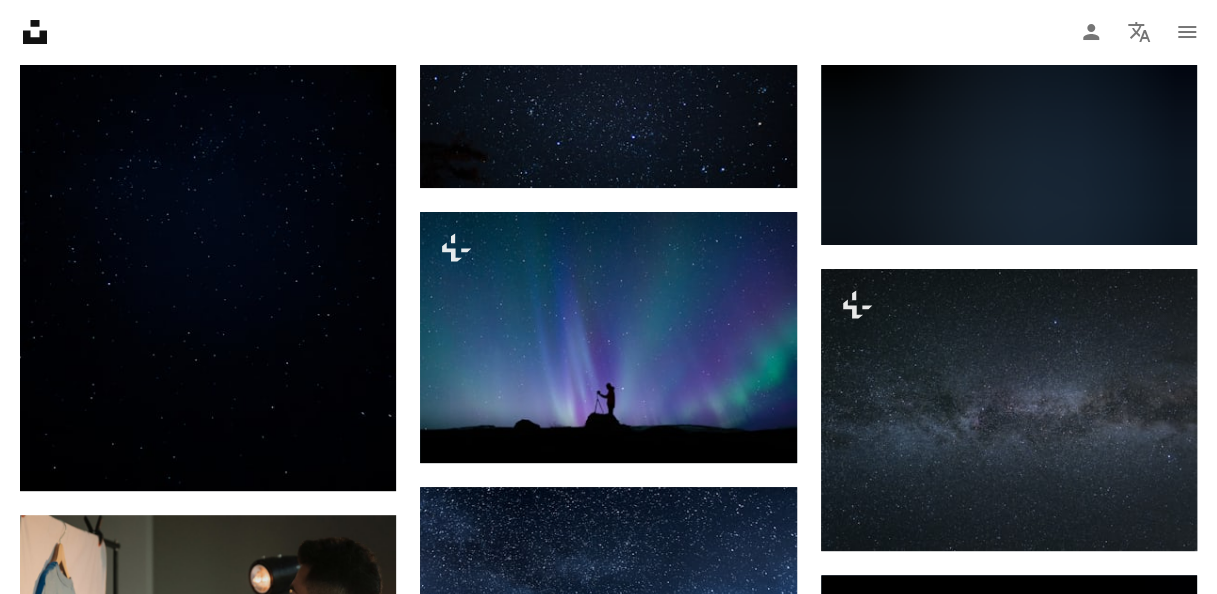 scroll, scrollTop: 3600, scrollLeft: 0, axis: vertical 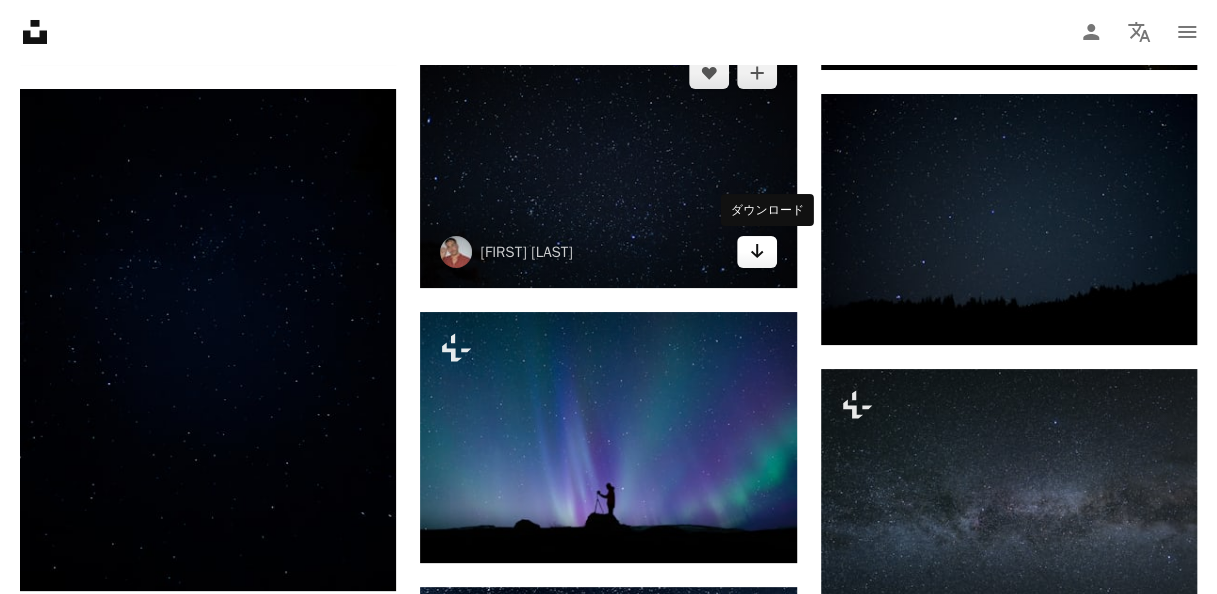 click on "Arrow pointing down" 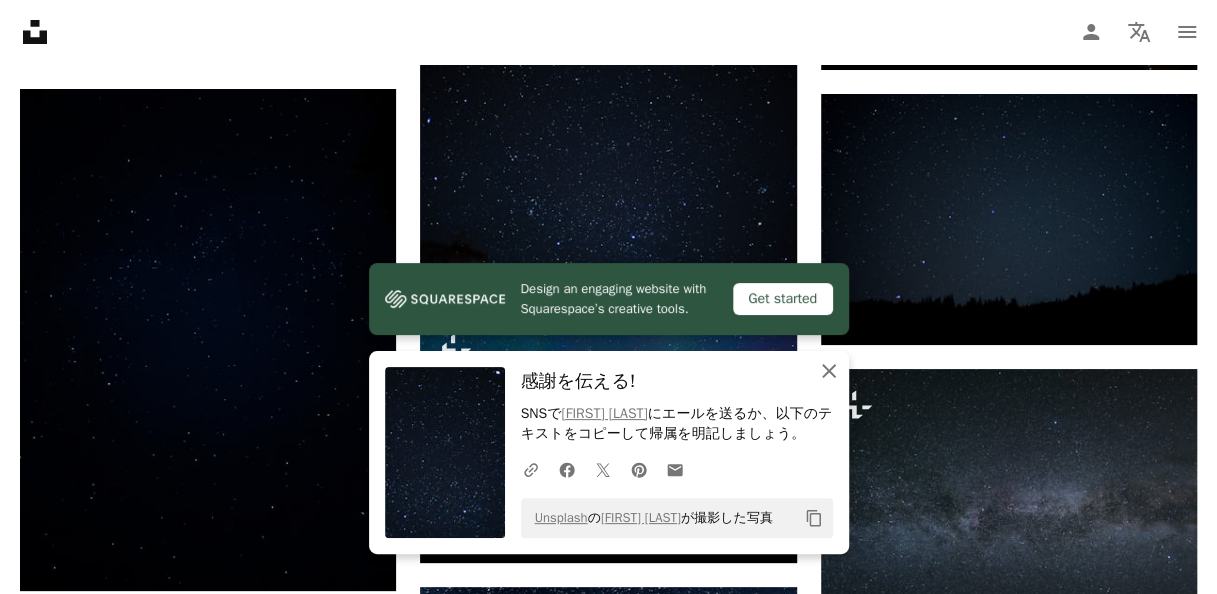 click on "An X shape" 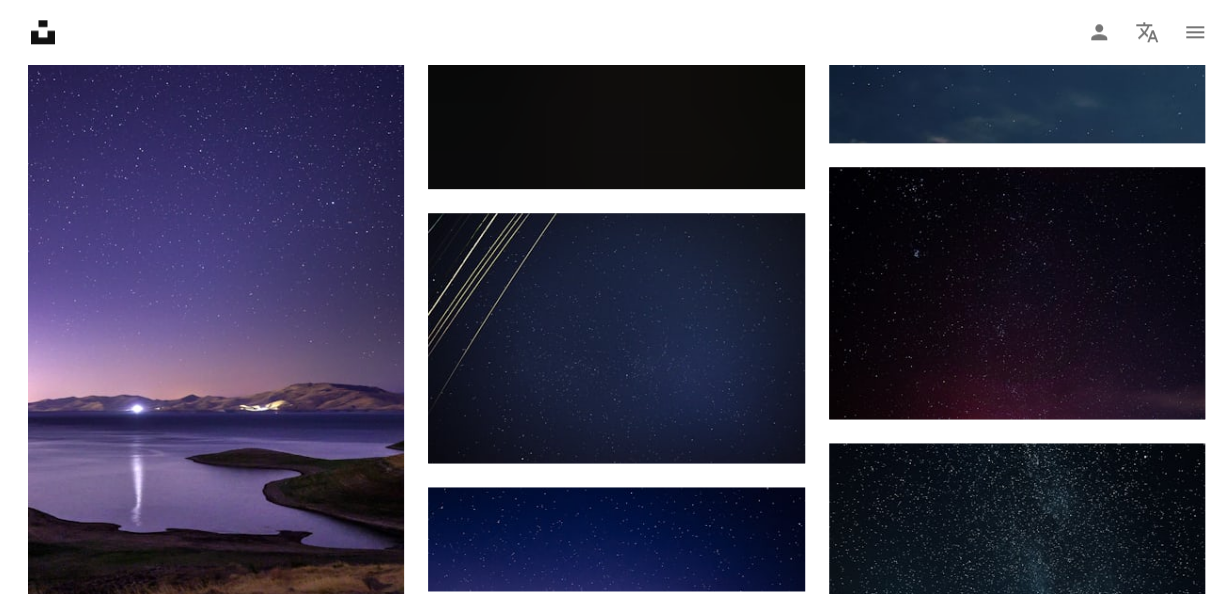 scroll, scrollTop: 4900, scrollLeft: 0, axis: vertical 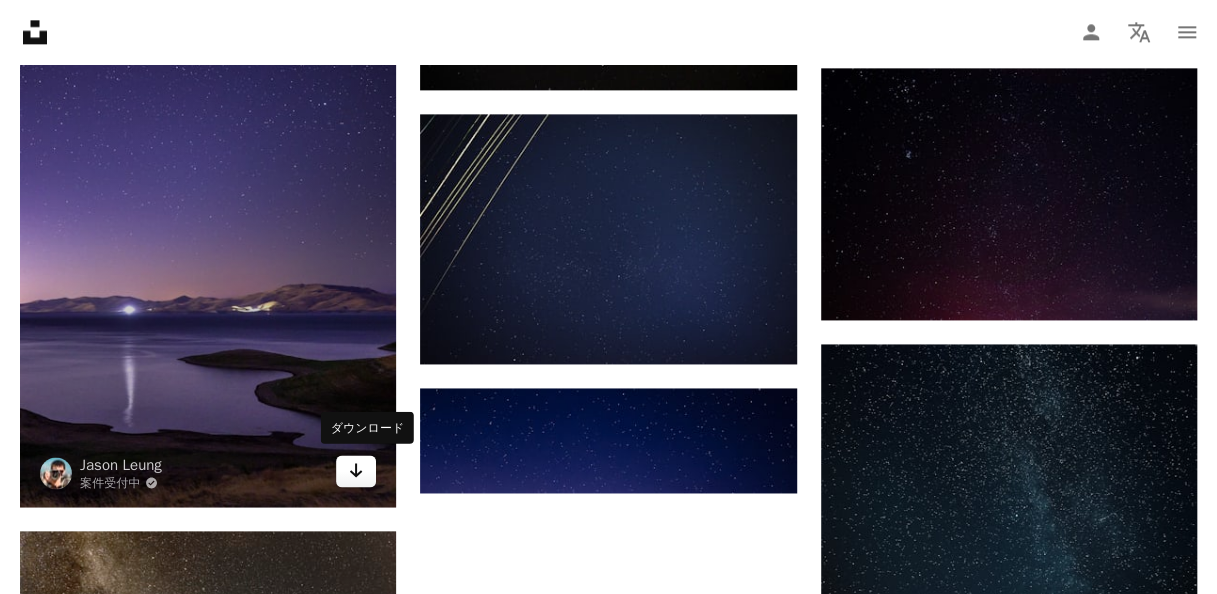 click 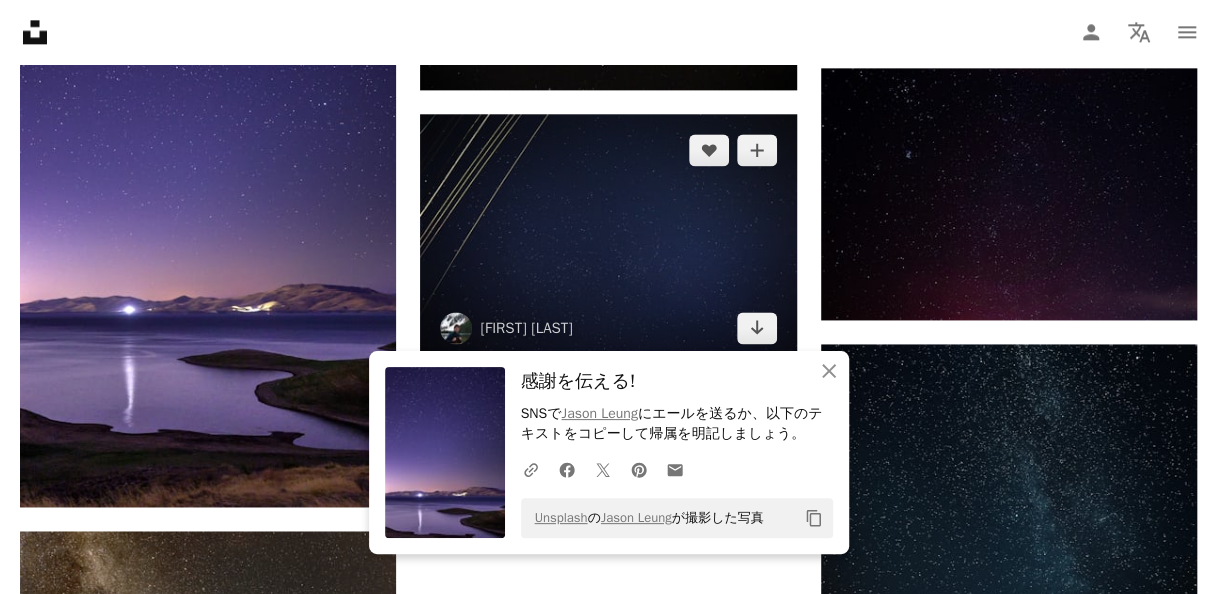 click at bounding box center [608, 239] 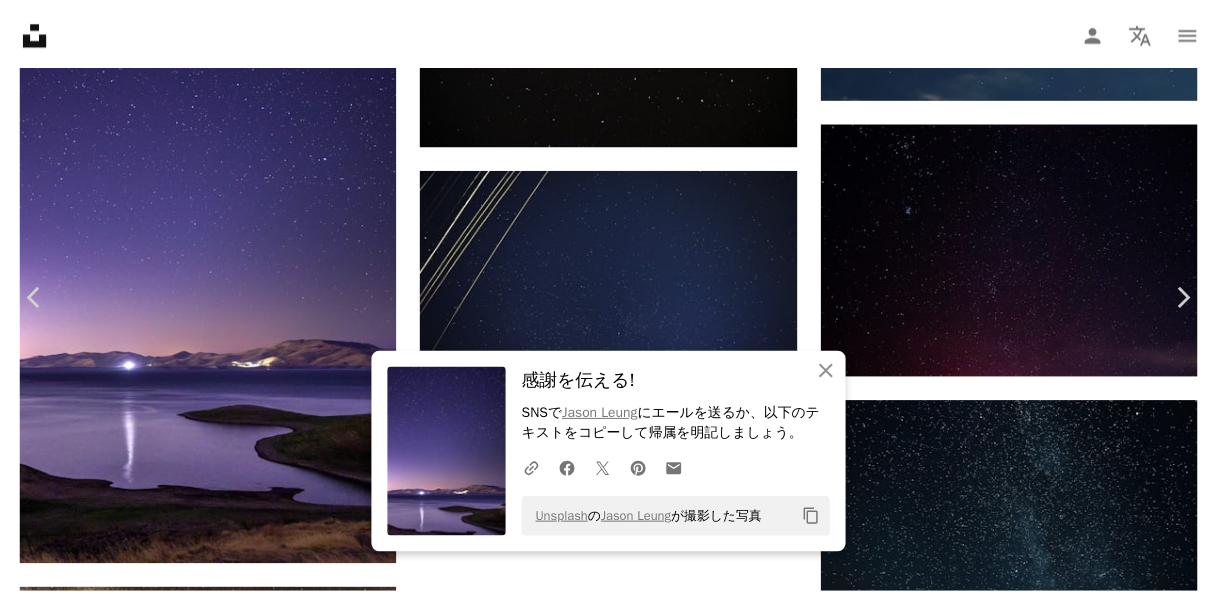 scroll, scrollTop: 500, scrollLeft: 0, axis: vertical 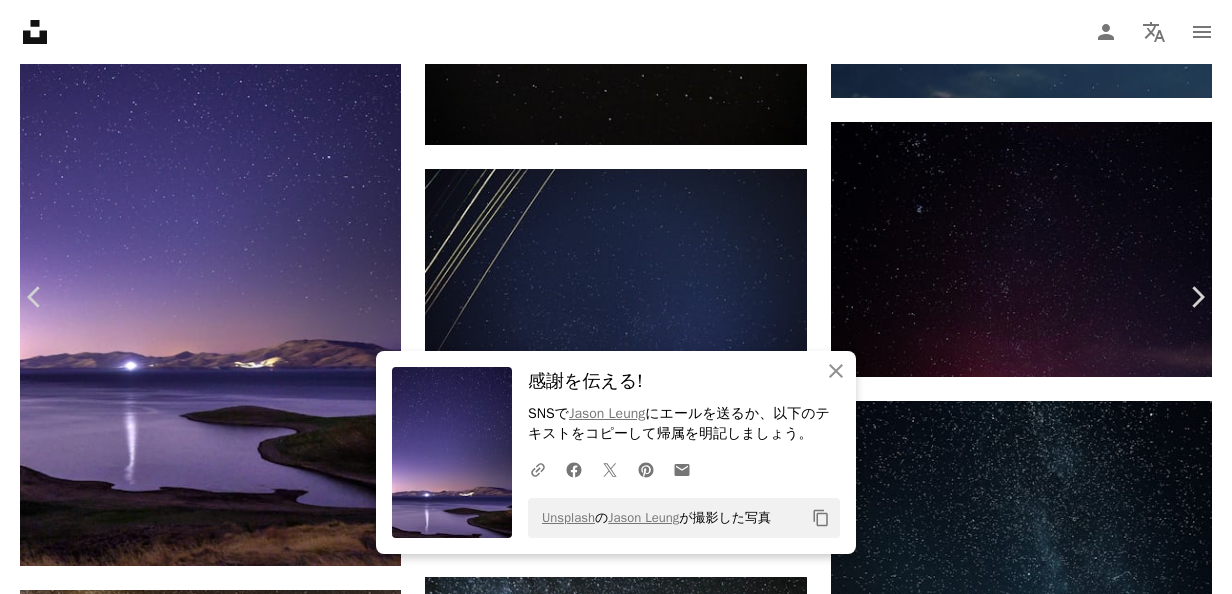click on "SNSで [FIRST] にエールを送るか、以下のテキストをコピーして帰属を明記しましょう。 Unsplash の [FIRST] が撮影した写真
Copy content [FIRST] [FIRST] A heart A plus sign 無料ダウンロード Zoom in 閲覧数 111,770 ダウンロード数 1,815 A forward-right arrow 共有 Info icon 情報 More Actions [DATE] に公開 Camera NIKON CORPORATION, NIKON D3200 Safety Unsplashライセンス の下、無料で利用可能 間 夜空 夜 銀河 星 星 宇宙の壁紙 星空 星雲 惑星 星空 星空の夜空 宇宙の星 星空 夜の星 銀河 スペーススター プラネットスペース 屋外 天文学 クリエイティブコモンズの写真 iStockでプレミアム関連写真を閲覧する" at bounding box center [616, 5857] 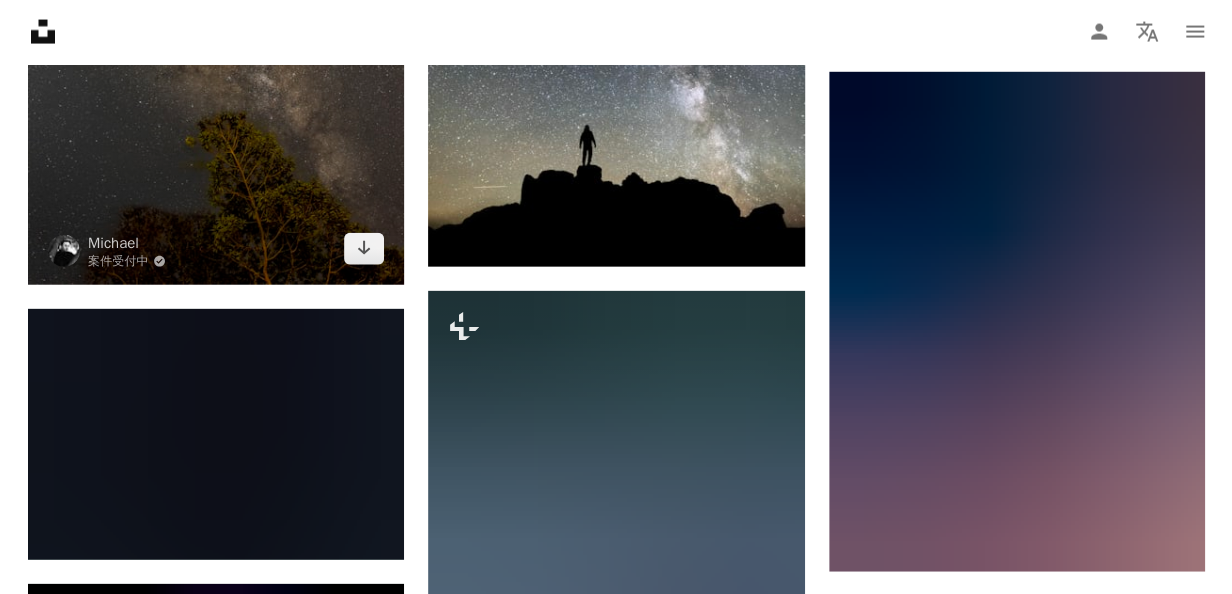 scroll, scrollTop: 5700, scrollLeft: 0, axis: vertical 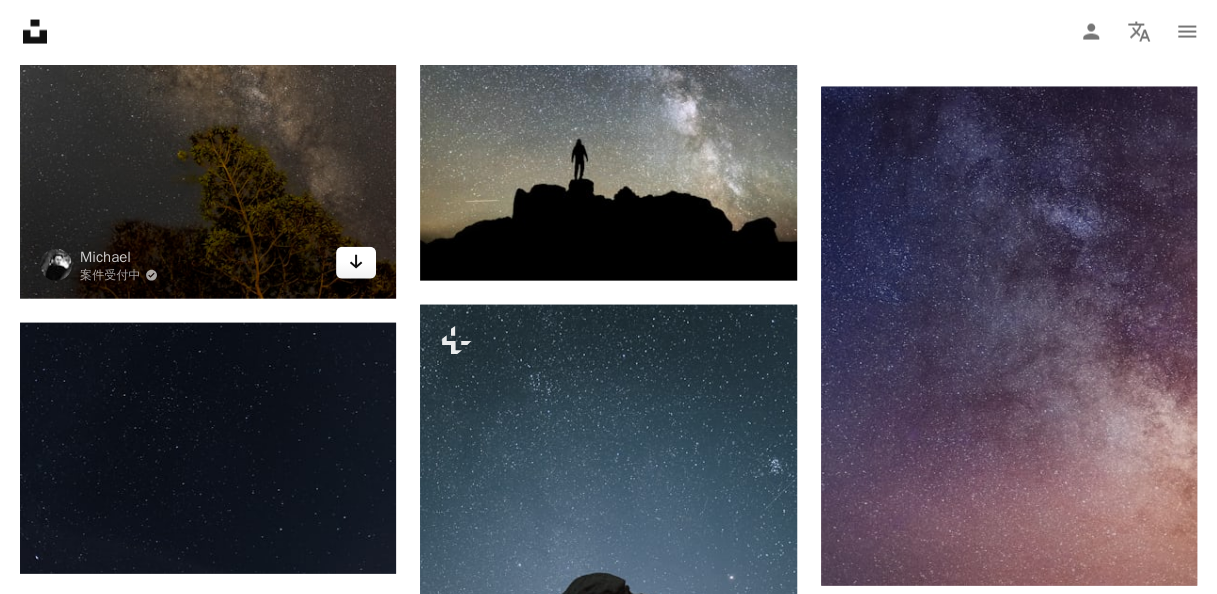 click 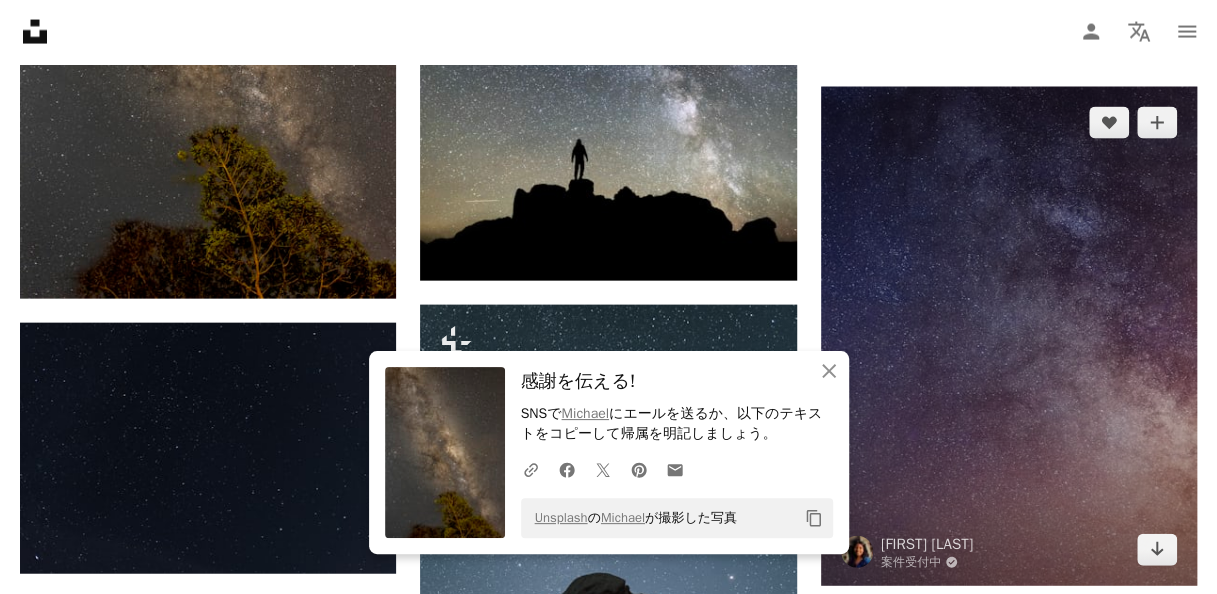 click at bounding box center (1009, 337) 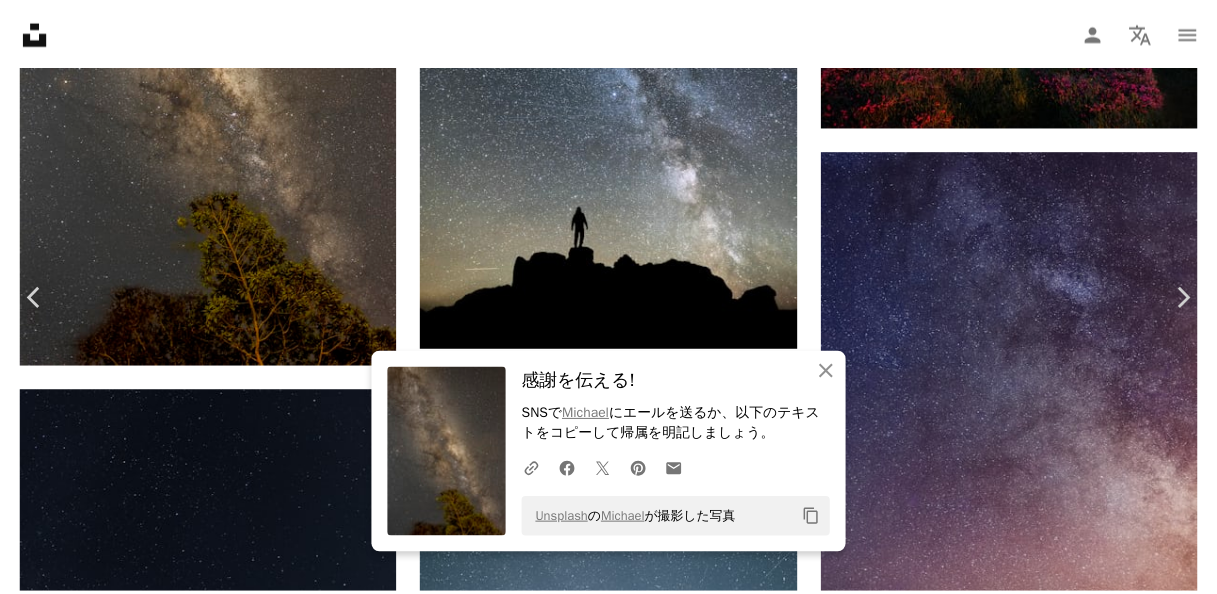 scroll, scrollTop: 200, scrollLeft: 0, axis: vertical 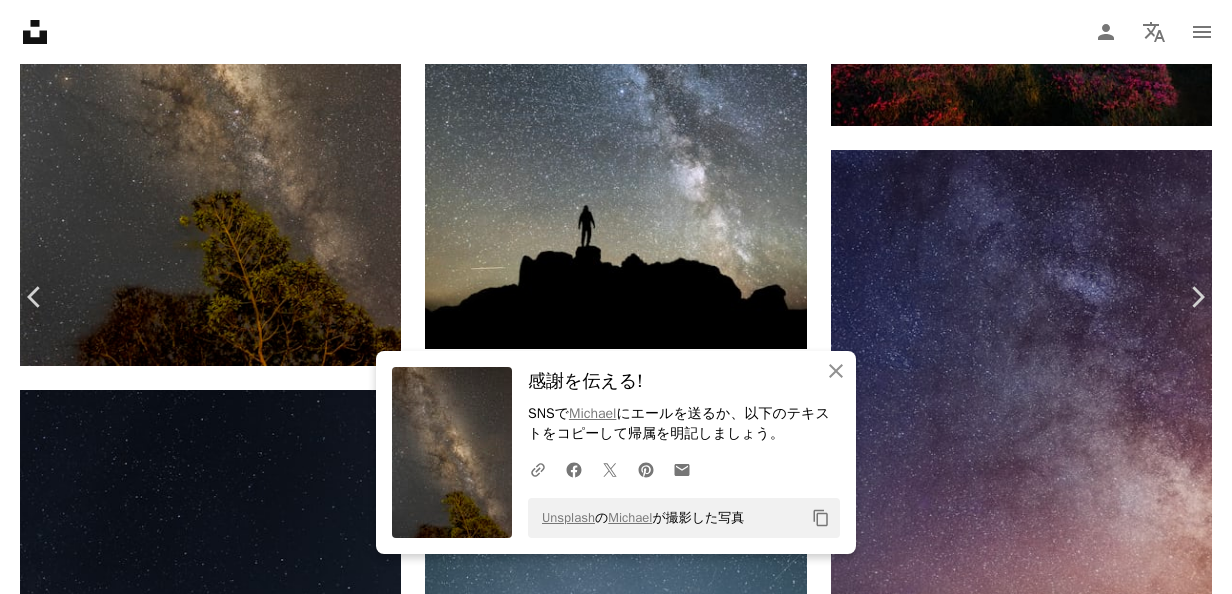 click on "SNSで [FIRST] にエールを送るか、以下のテキストをコピーして帰属を明記しましょう。 Unsplash の [FIRST] が撮影した写真
Copy content [FIRST] 案件受付中 [DATE] に公開 Unsplashライセンス の下、無料で利用可能 モバイル用壁紙 美的 夜 アイスランド 審美的な壁紙 星空 星空 美的空 星空の夜空 真夜中 北極 審美的な夜 竿 満天の星空 南極 夜空の背景 すみれ色の空 間 宇宙 天の川 背景 iStockでプレミアム関連写真を閲覧する" at bounding box center [616, 5057] 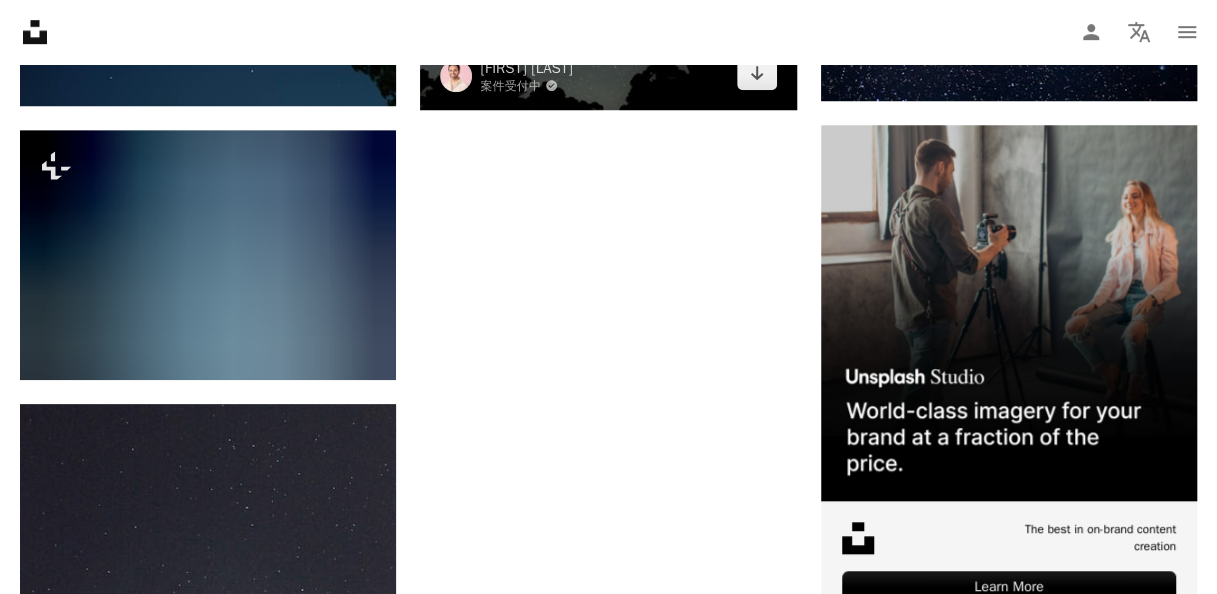 scroll, scrollTop: 7900, scrollLeft: 0, axis: vertical 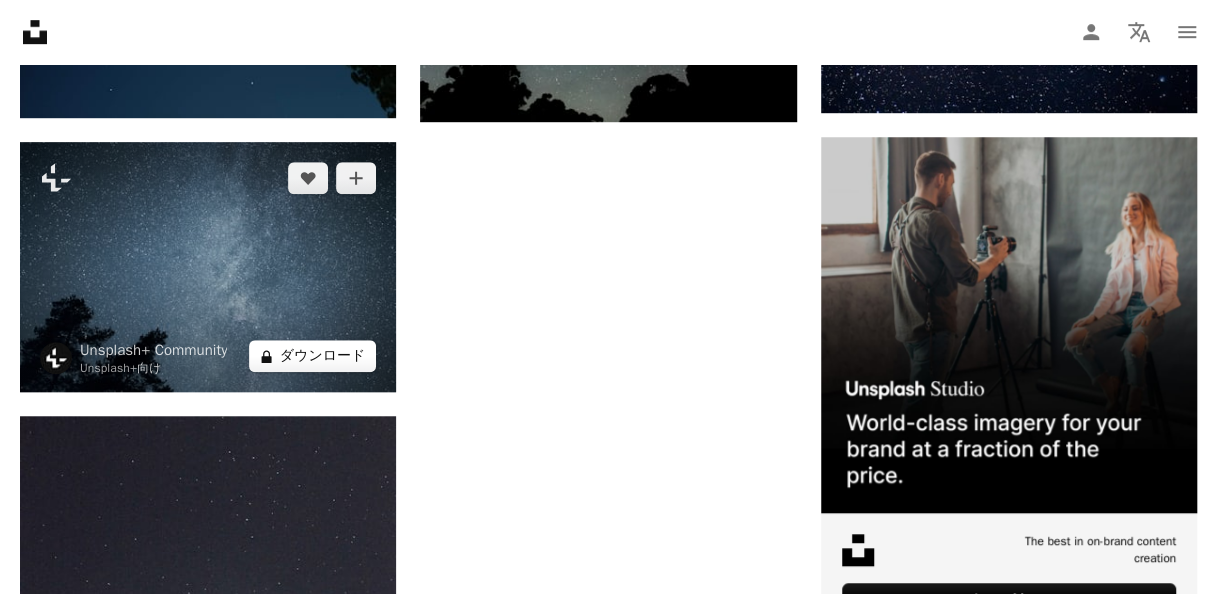 click on "A lock ダウンロード" at bounding box center (313, 356) 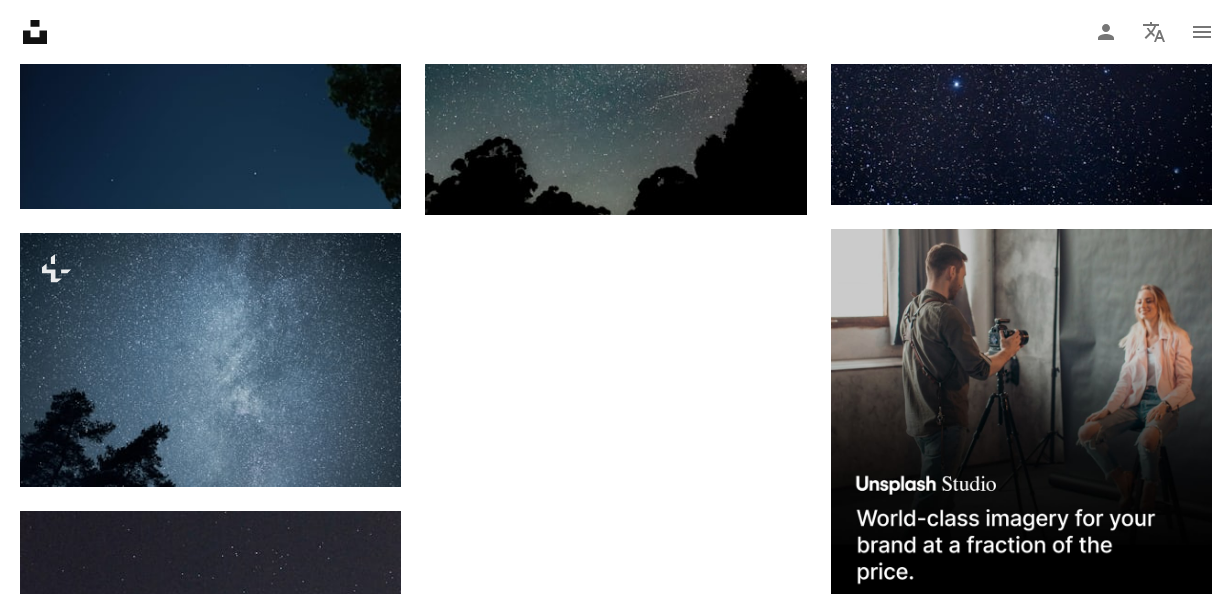 click on "An X shape 最高品質、そしてすぐに使用できる画像。 無制限にアクセスできます。 A plus sign 毎月追加されるメンバー限定コンテンツ A plus sign 無制限のロイヤリティフリーのダウンロード A plus sign イラスト  New A plus sign 法的保護の拡充 年別 62% オフ 月別 $16   $6 USD 月額 * Unsplash+ を入手する *年払いの場合、 $72 が前払い 税別。自動更新。いつでもキャンセル可能。" at bounding box center (616, 2857) 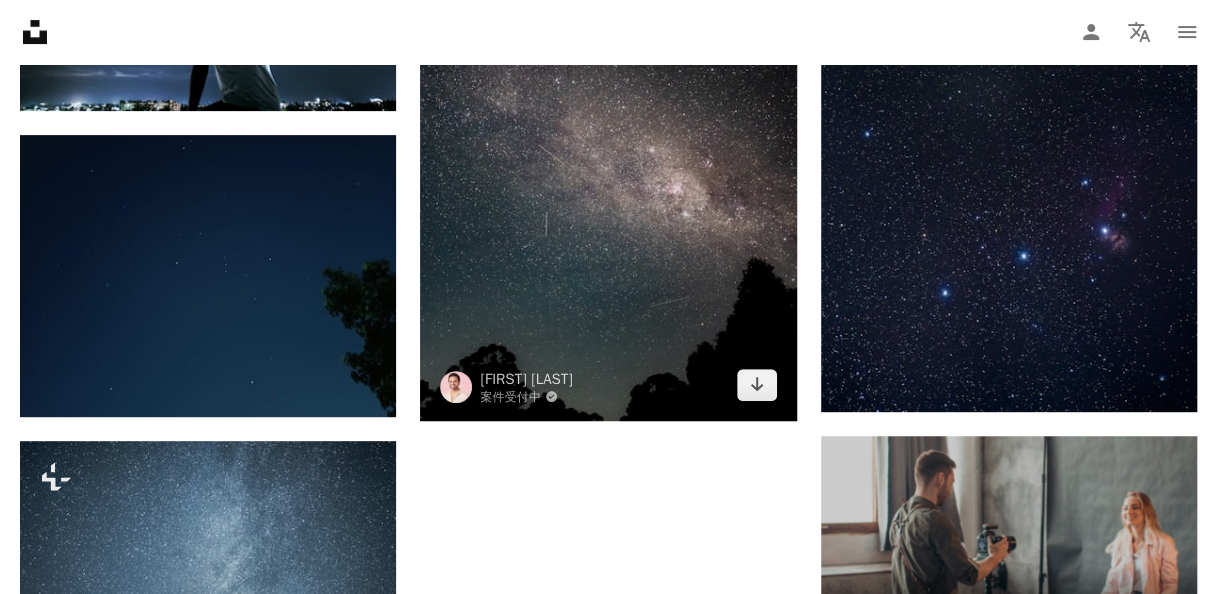 scroll, scrollTop: 7600, scrollLeft: 0, axis: vertical 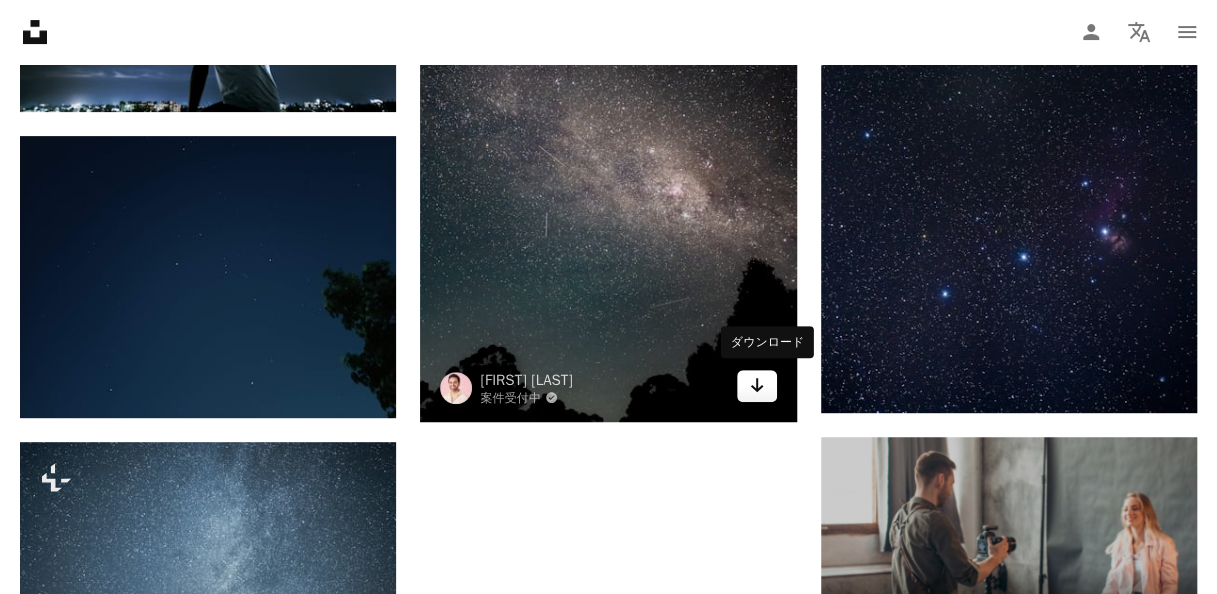 click on "Arrow pointing down" 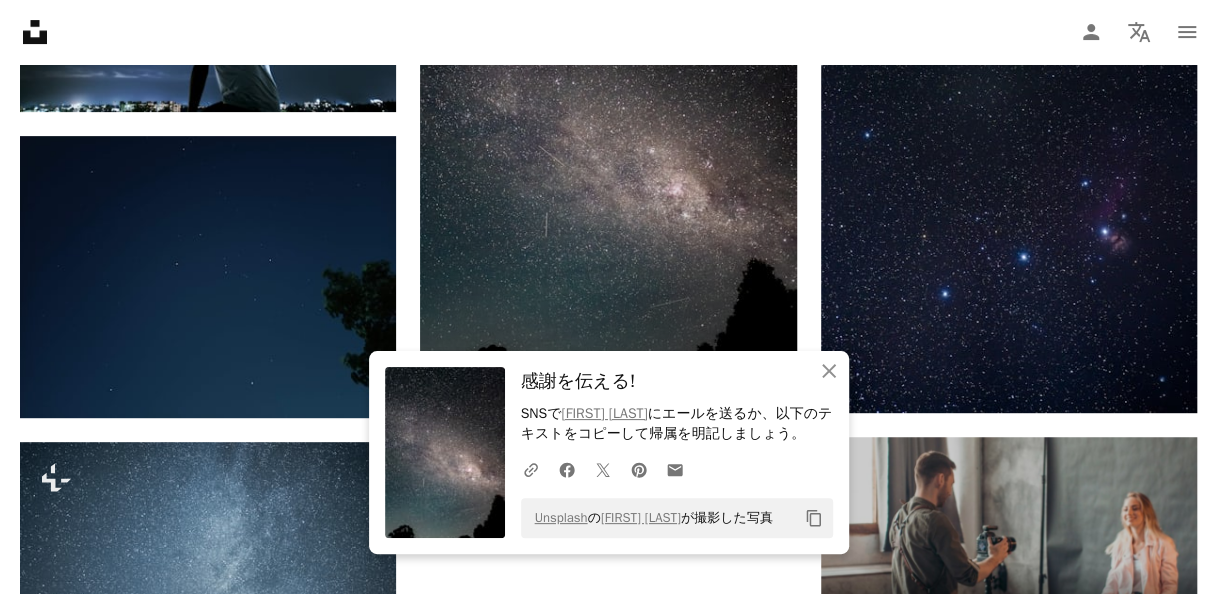 click at bounding box center (608, 139) 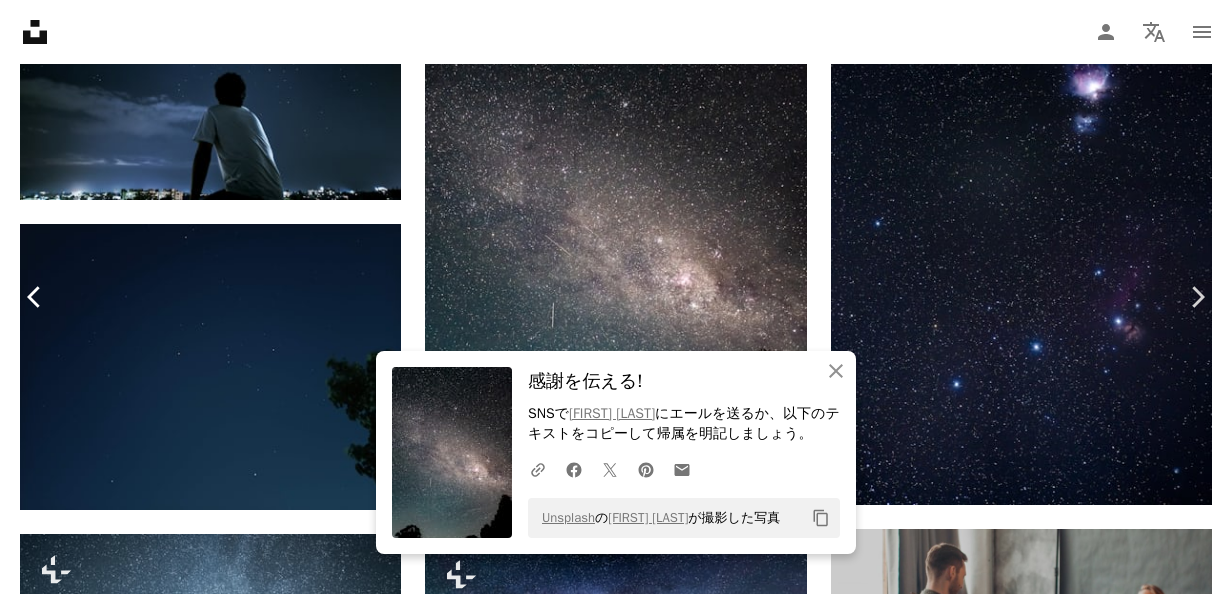 click on "Chevron left" at bounding box center [35, 297] 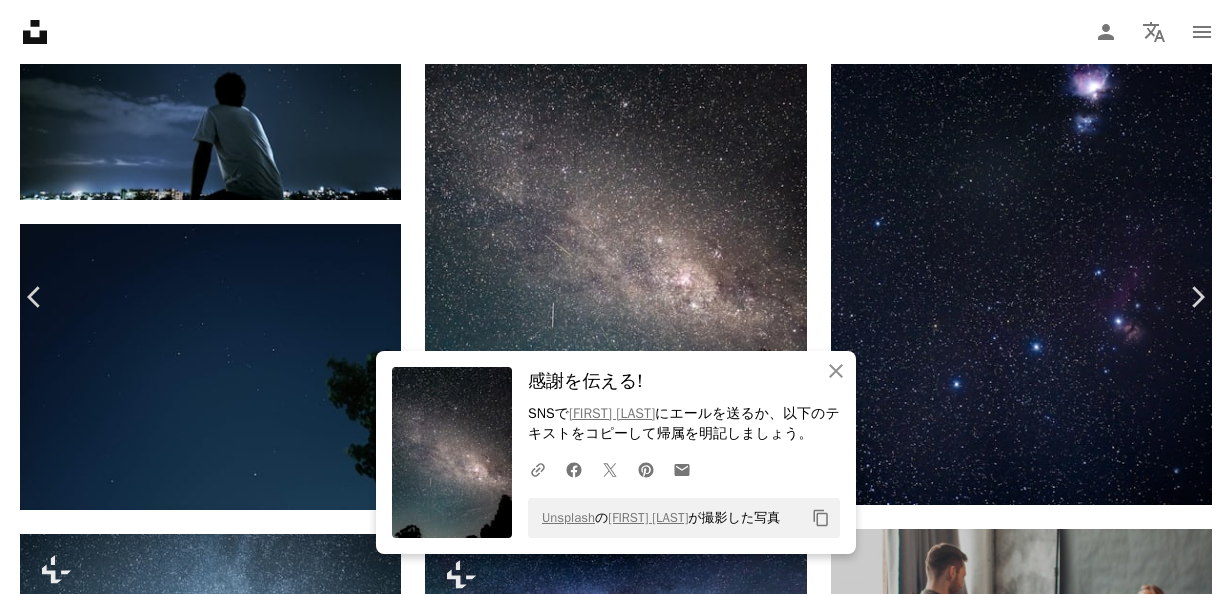 click on "SNSで [FIRST] にエールを送るか、以下のテキストをコピーして帰属を明記しましょう。 Unsplash の [FIRST] が撮影した写真
Copy content [FIRST] 案件受付中 [DATE] に公開 Camera SONY, ILCE-7C Safety Unsplashライセンス の下、無料で利用可能 夜空 星 星空 天文学 星空 天体 写真 夜 オーストラリア 天の川 屋外 星雲 宇宙空間 タスマニア HDの壁紙 iStockでプレミアム関連写真を閲覧する  |  コード：UNSPLASH20で20%オフ iStockでもっと見る  ↗ 向け" at bounding box center (616, 5650) 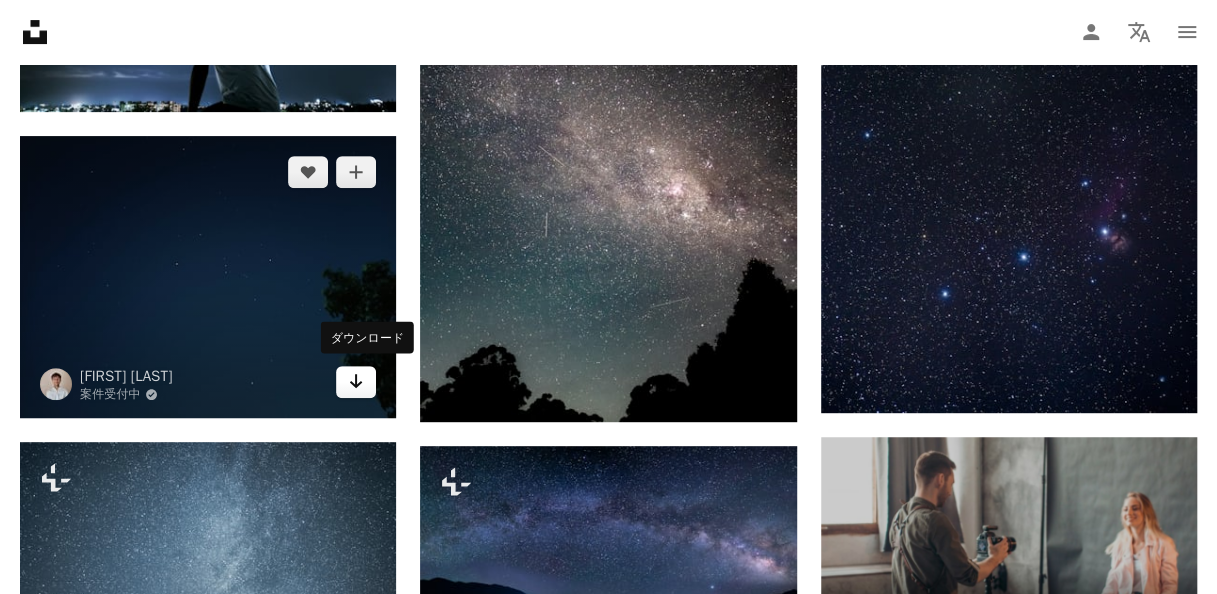 click on "Arrow pointing down" 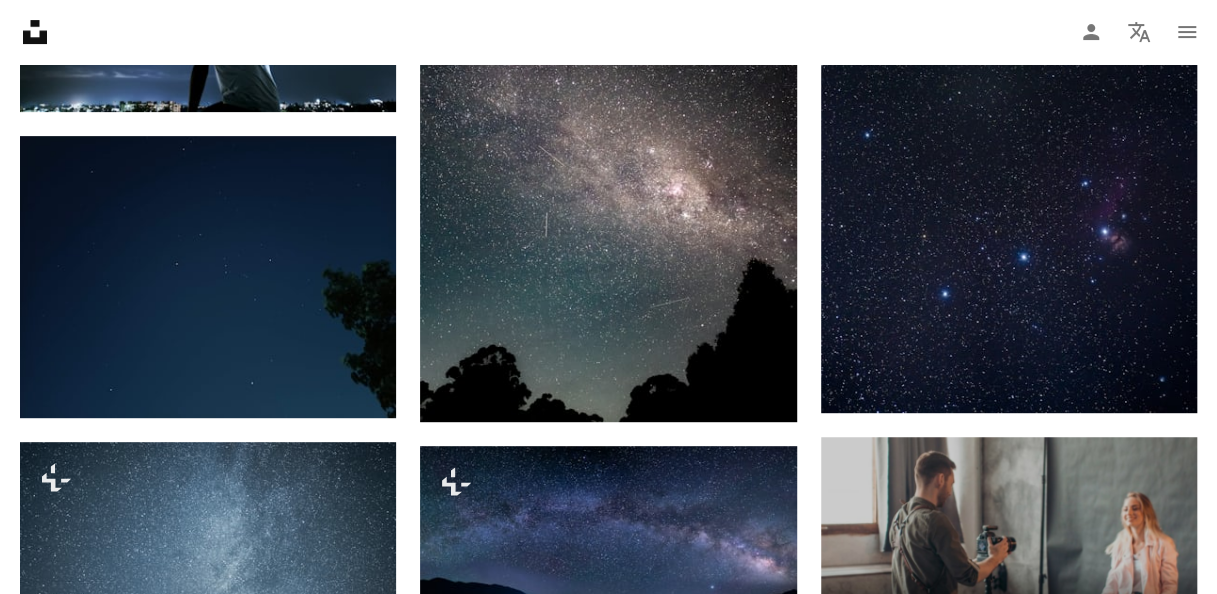 click on "Unsplash logo Unsplash ホーム A photo Pen Tool A compass A stack of folders Download Person Localization icon navigation menu" at bounding box center [608, 32] 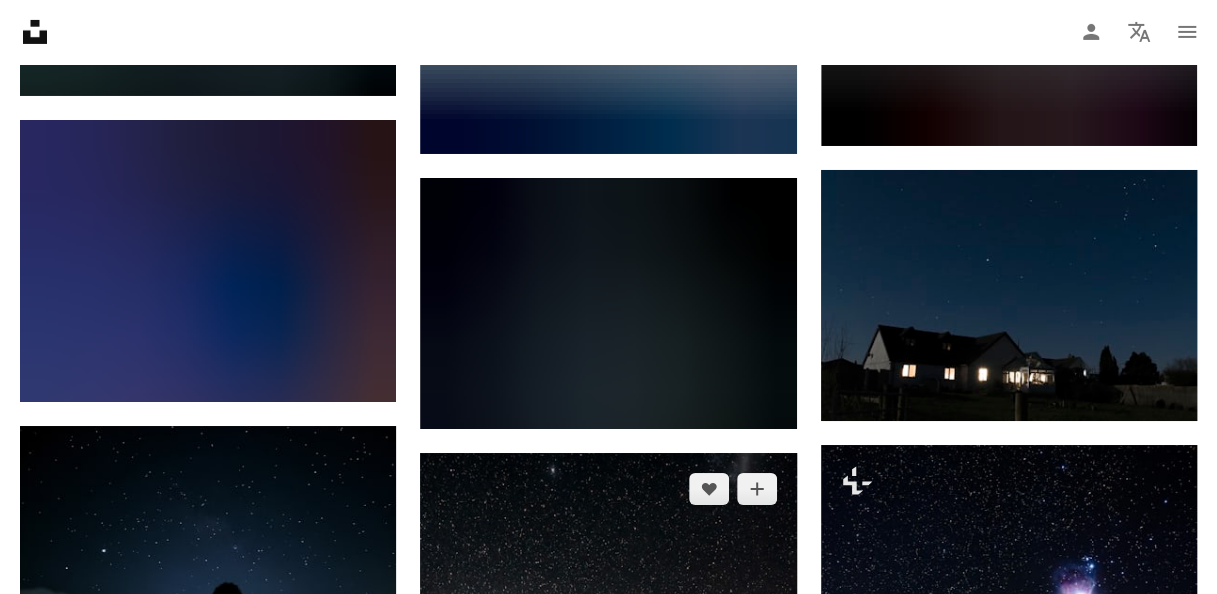 scroll, scrollTop: 7000, scrollLeft: 0, axis: vertical 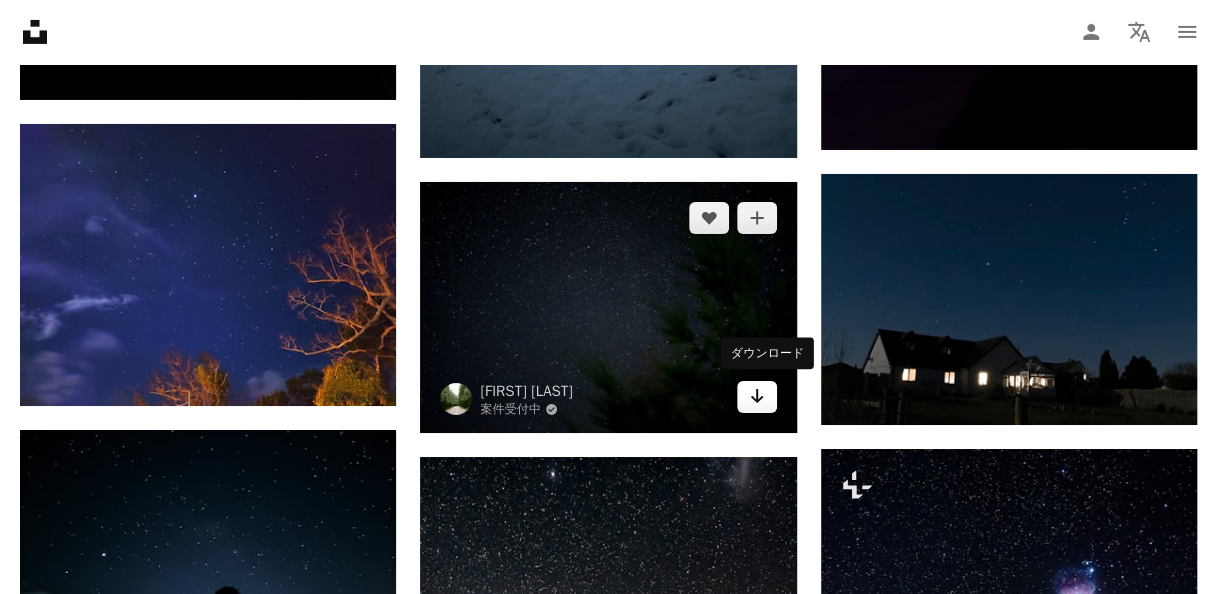 click on "Arrow pointing down" 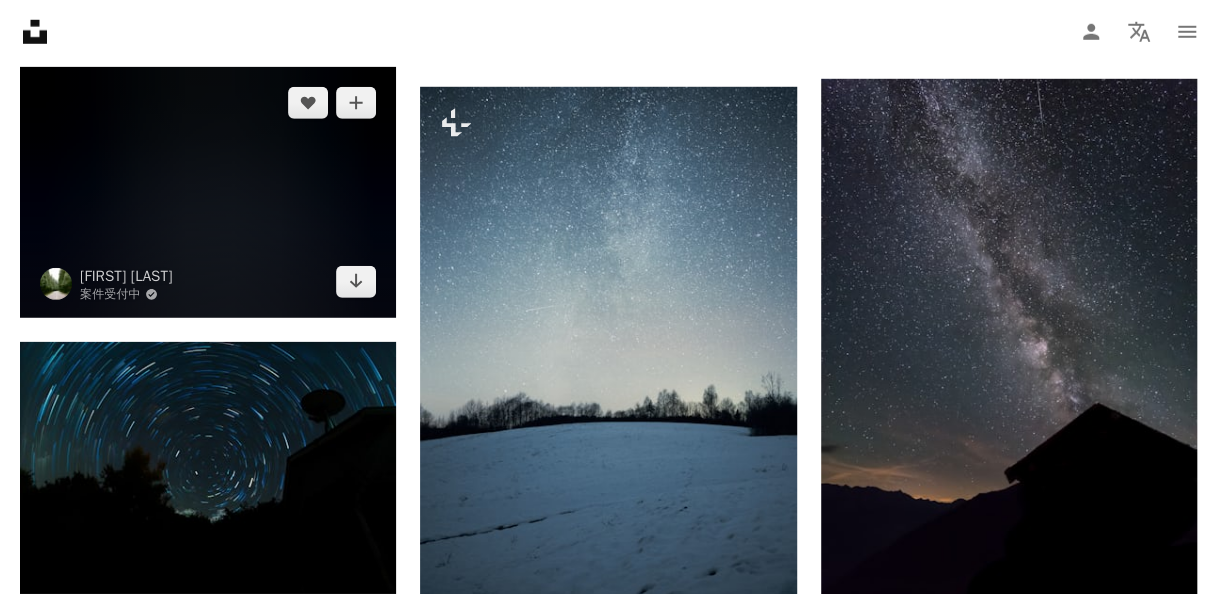 scroll, scrollTop: 6400, scrollLeft: 0, axis: vertical 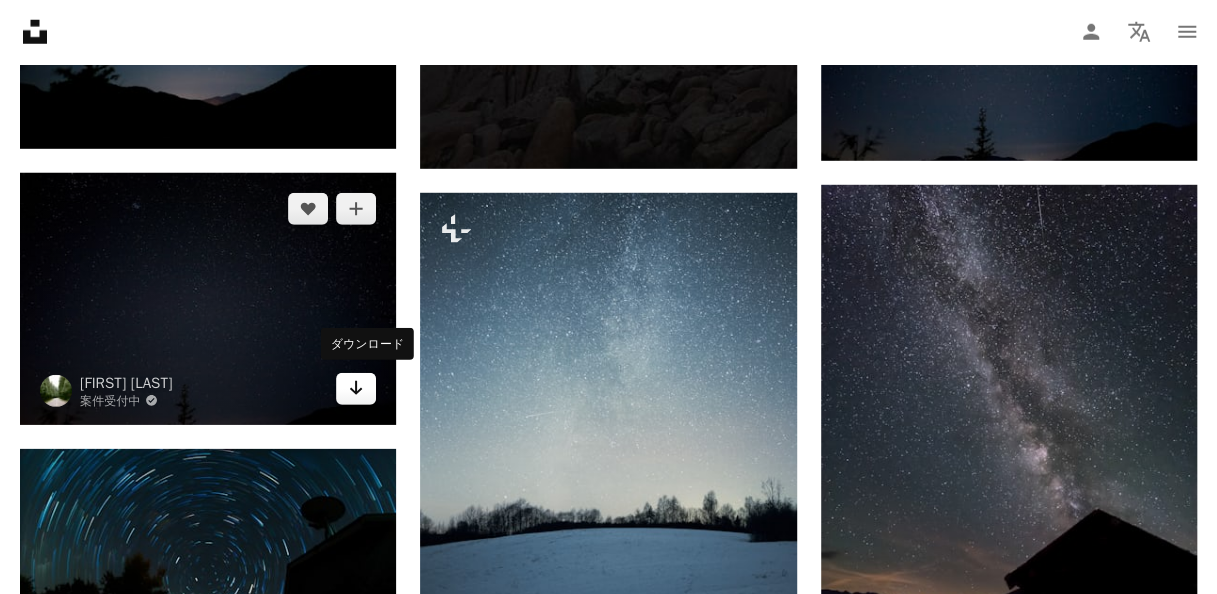 click on "Arrow pointing down" 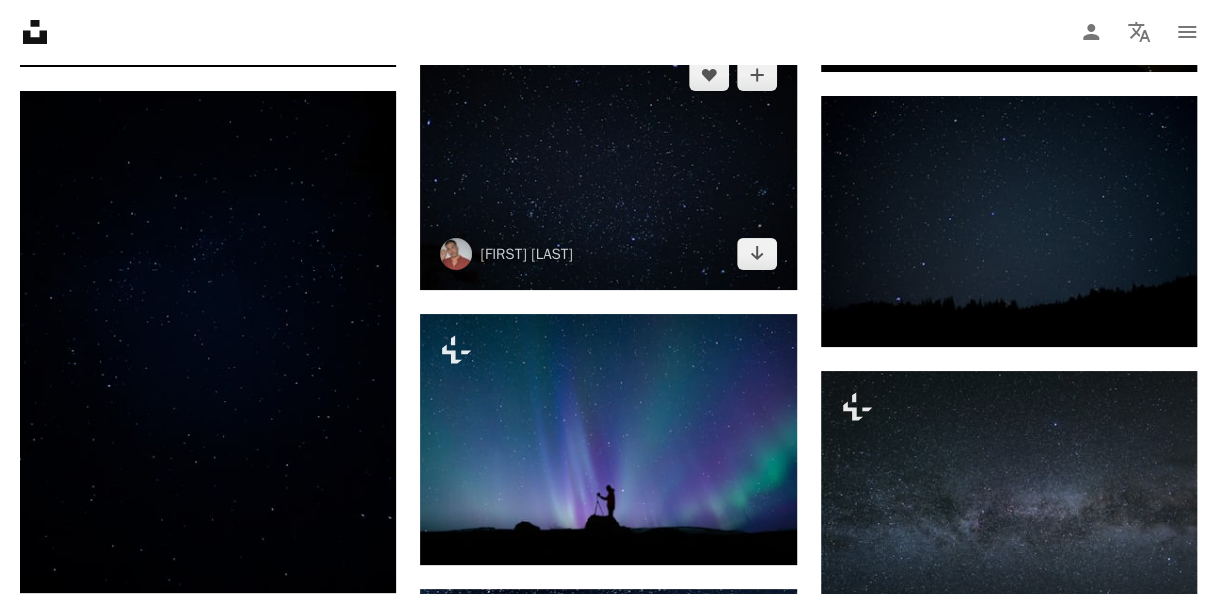 scroll, scrollTop: 3500, scrollLeft: 0, axis: vertical 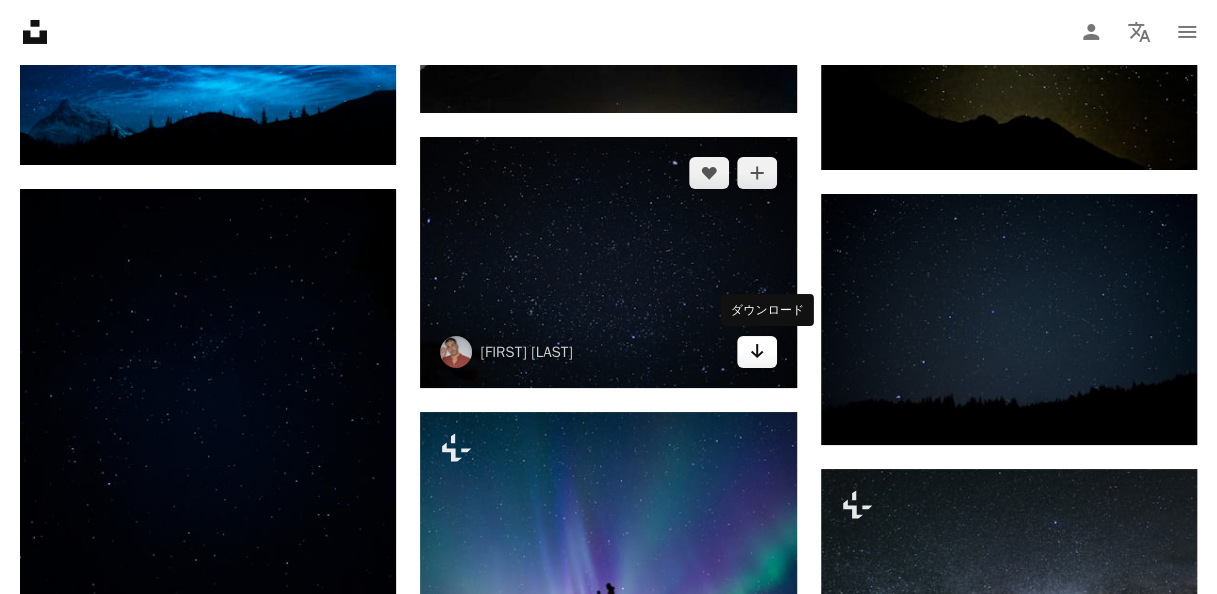click on "Arrow pointing down" 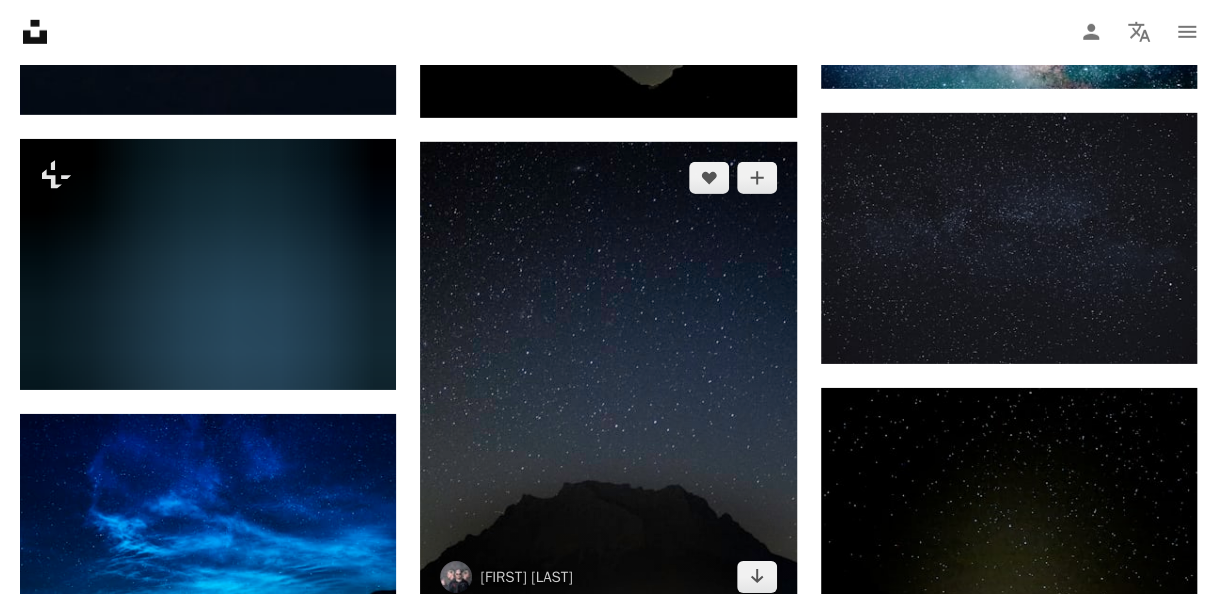 scroll, scrollTop: 2700, scrollLeft: 0, axis: vertical 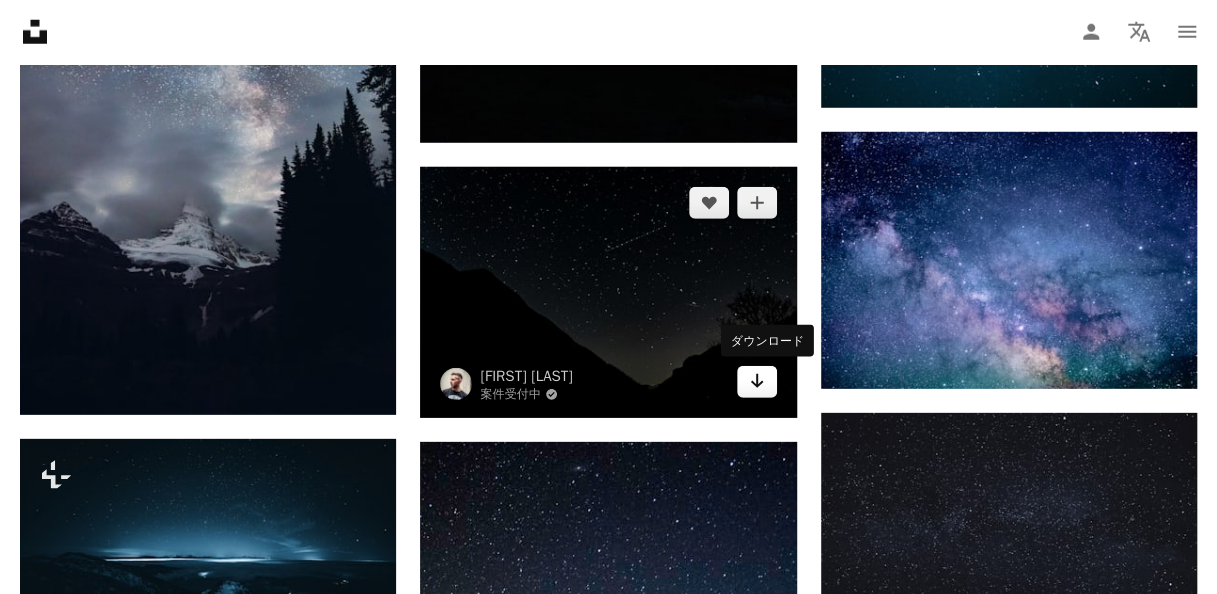 click on "Arrow pointing down" 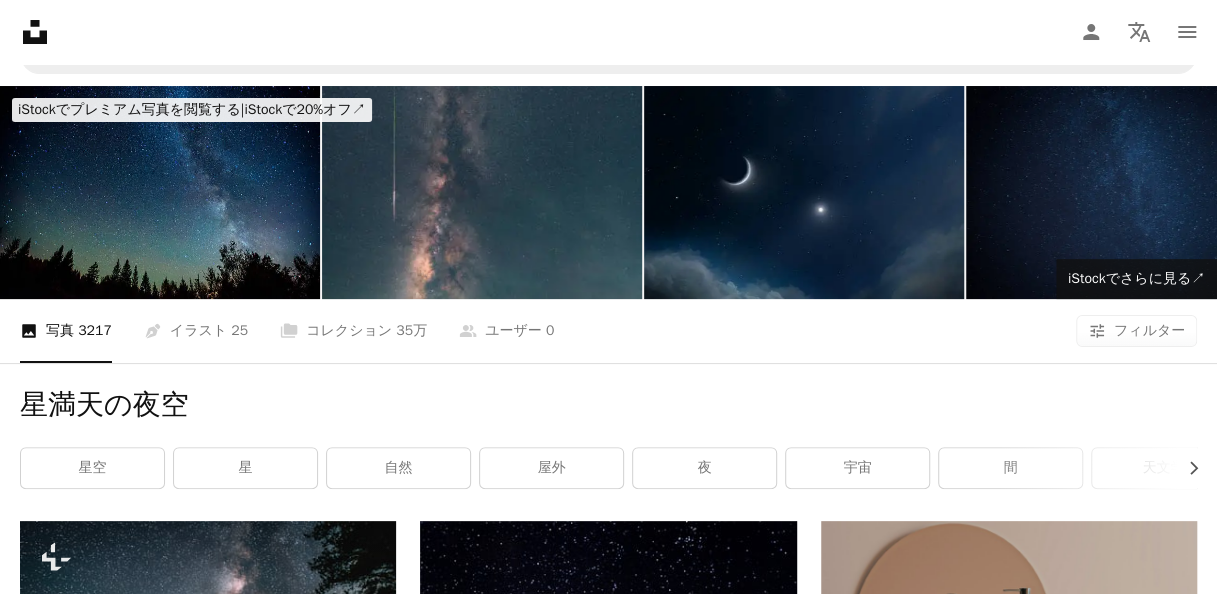 scroll, scrollTop: 0, scrollLeft: 0, axis: both 